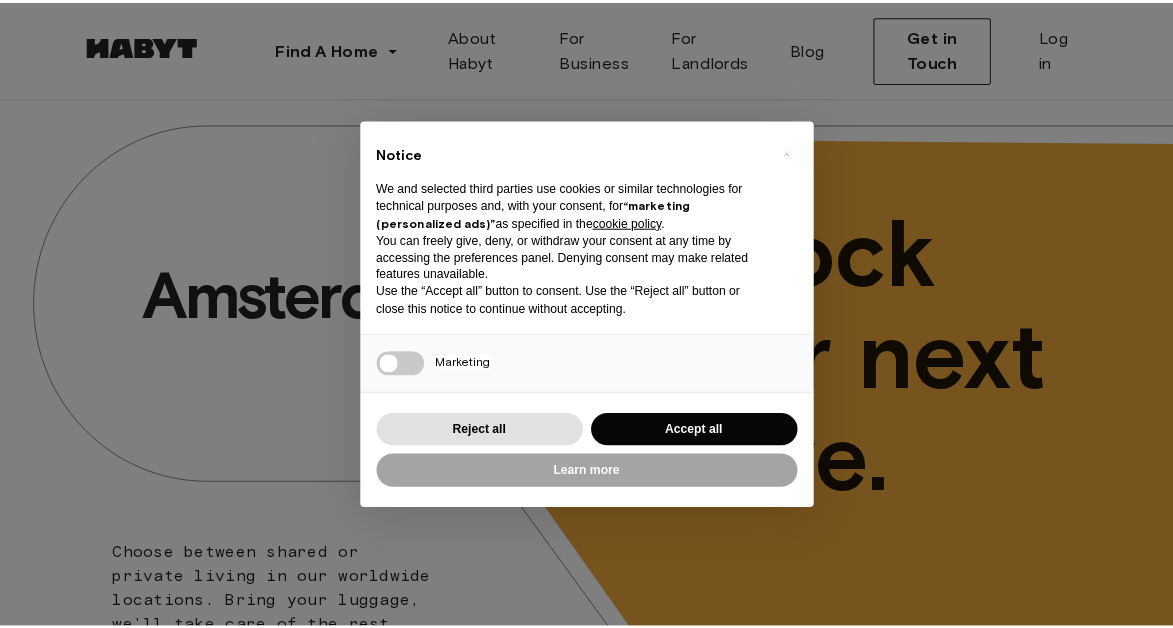 scroll, scrollTop: 0, scrollLeft: 0, axis: both 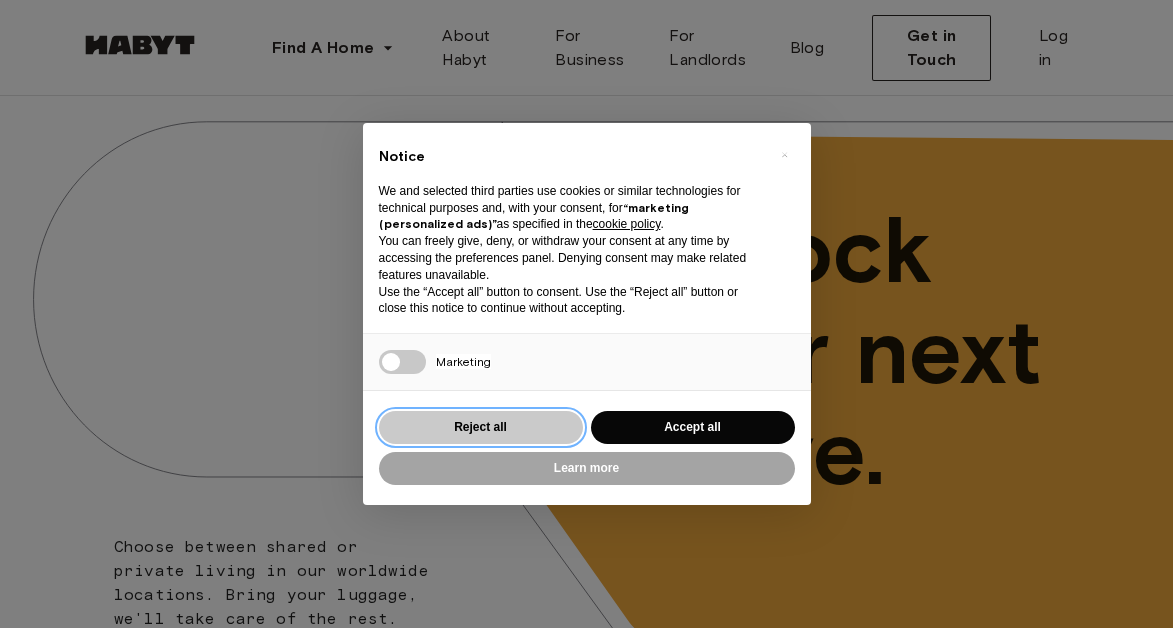 click on "Reject all" at bounding box center [481, 427] 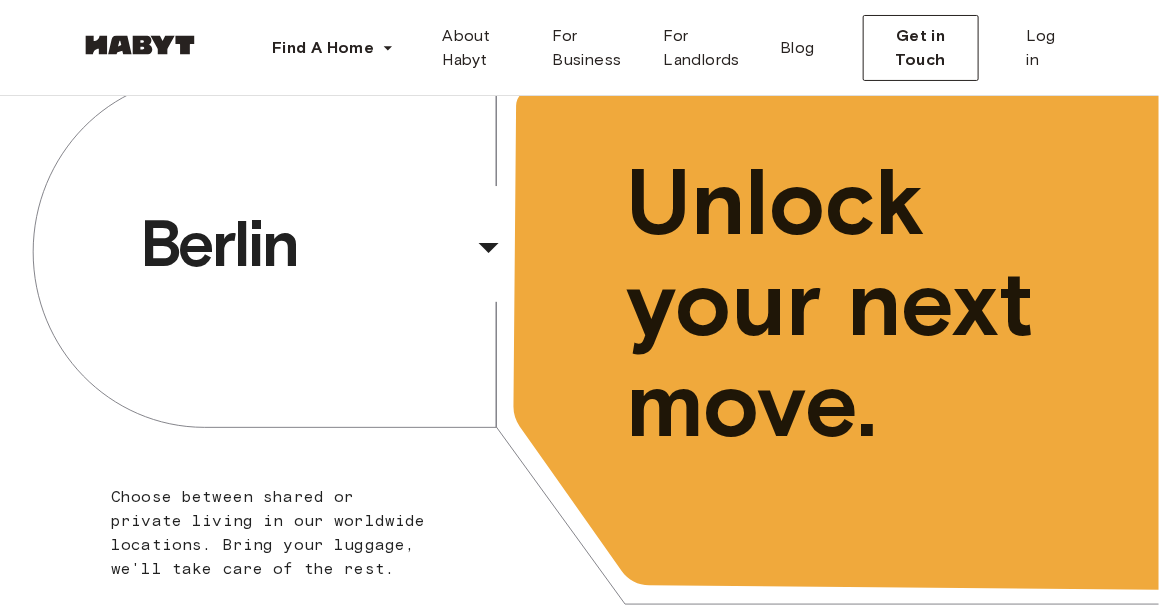 scroll, scrollTop: 52, scrollLeft: 0, axis: vertical 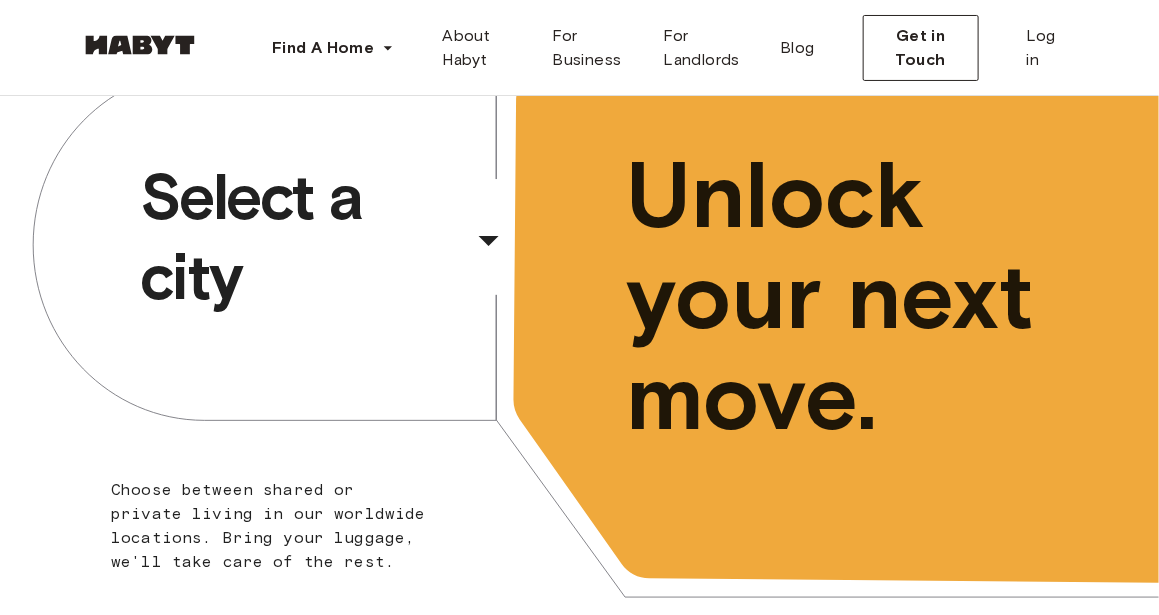 click on "​" at bounding box center [515, 257] 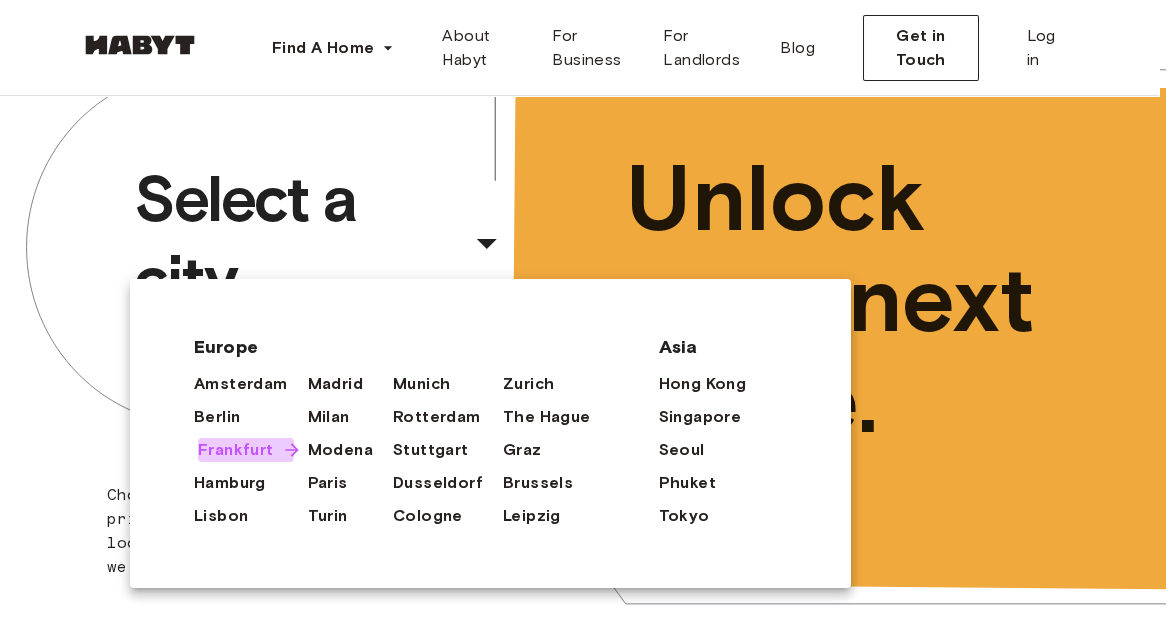 click on "Frankfurt" at bounding box center [236, 450] 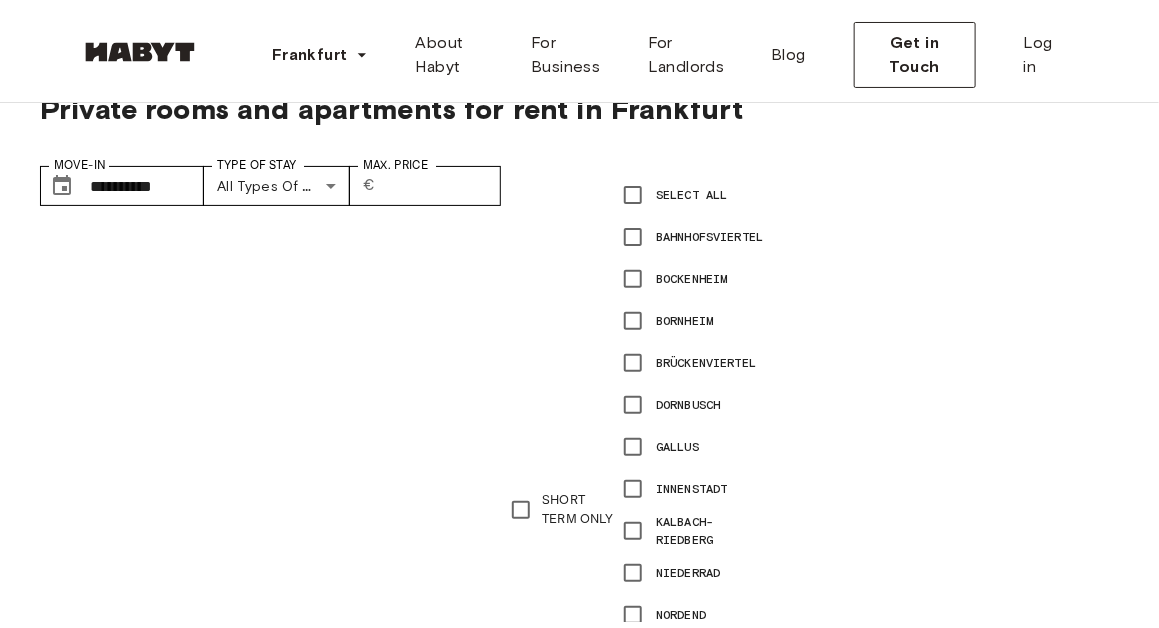 scroll, scrollTop: 0, scrollLeft: 0, axis: both 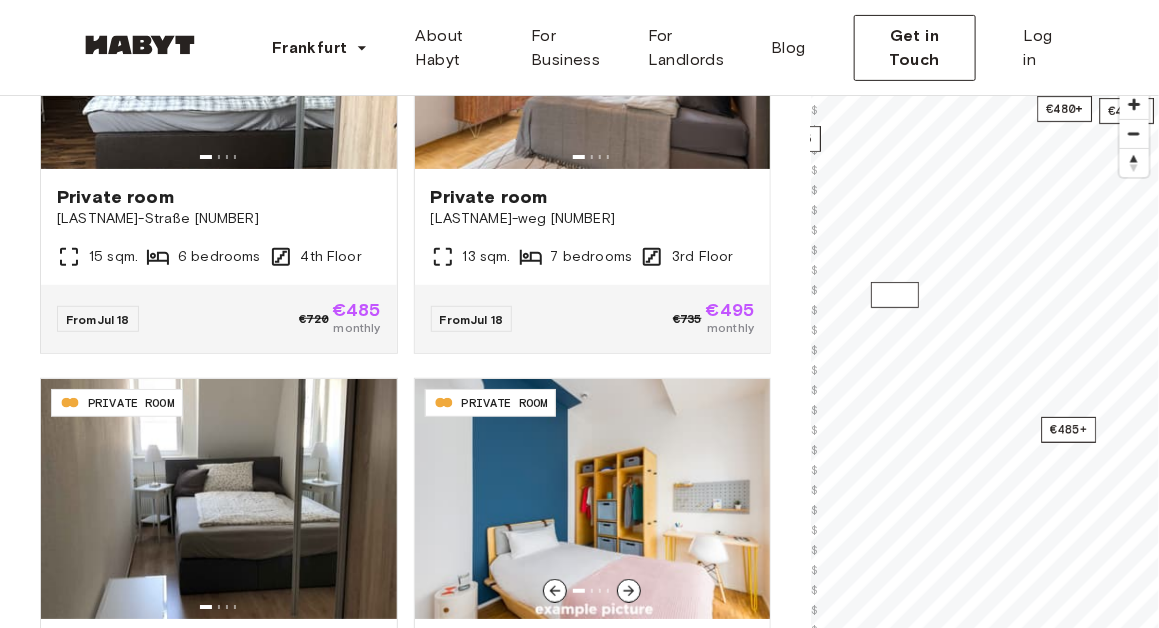 click on "€470" at bounding box center (895, 295) 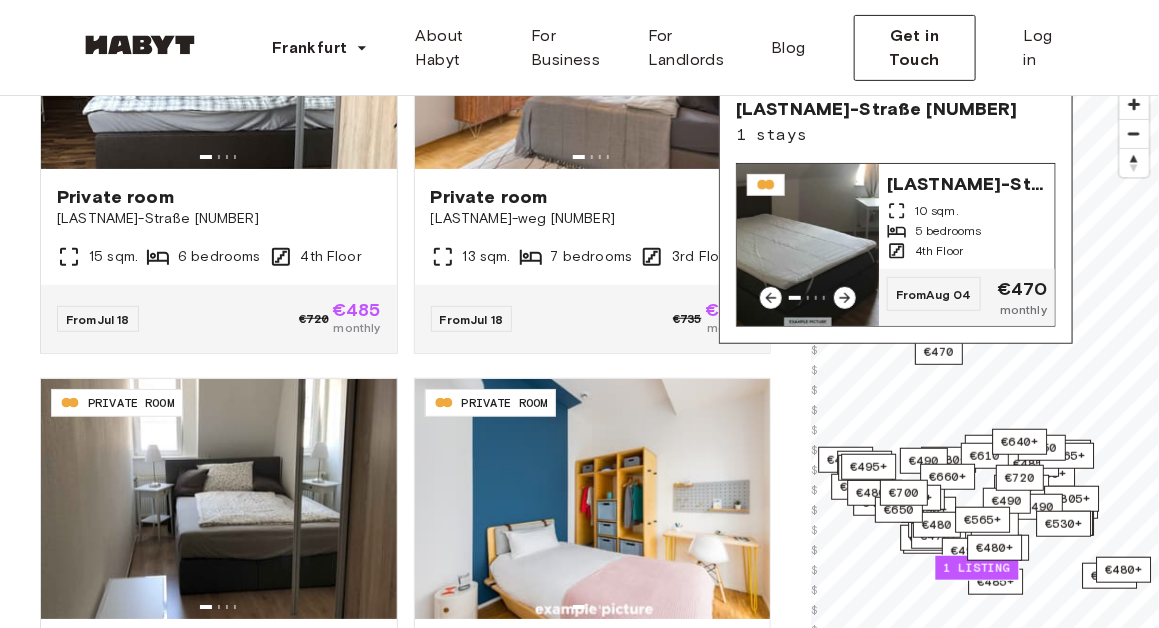 click on "€470" at bounding box center (1023, 289) 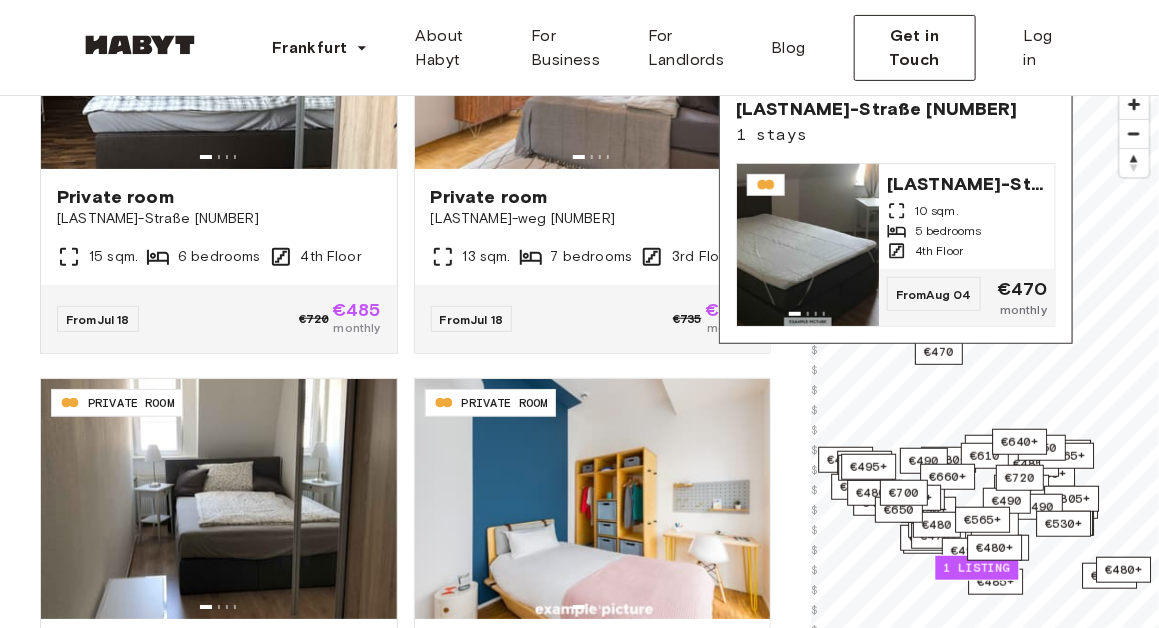 click on "DE-04-032-02Q PRIVATE ROOM Private room Georg-Voigt-Straße 15 12 sqm. 3 bedrooms 7th Floor From  Jul 18 €690 €465 monthly" at bounding box center (585, 579) 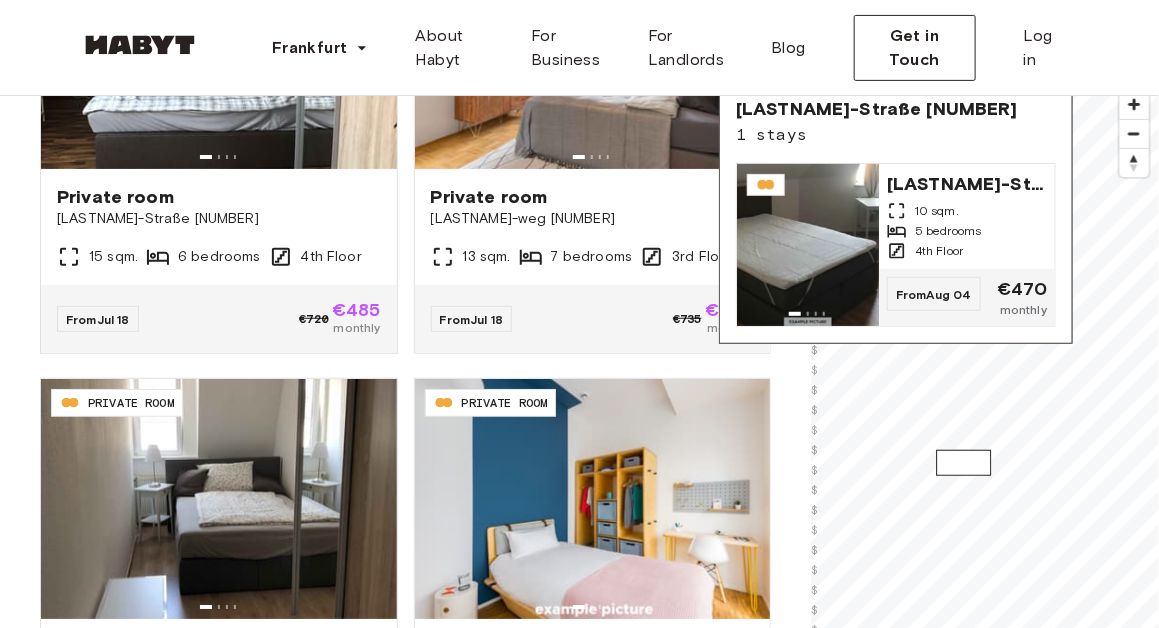click on "€485+" at bounding box center (964, 463) 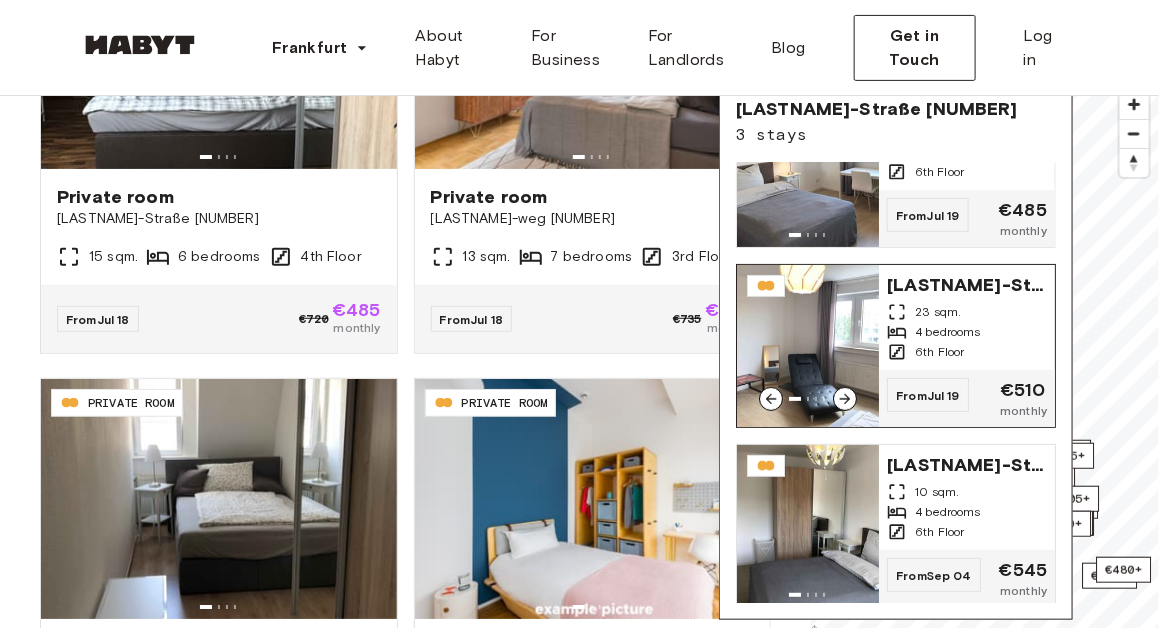 scroll, scrollTop: 0, scrollLeft: 0, axis: both 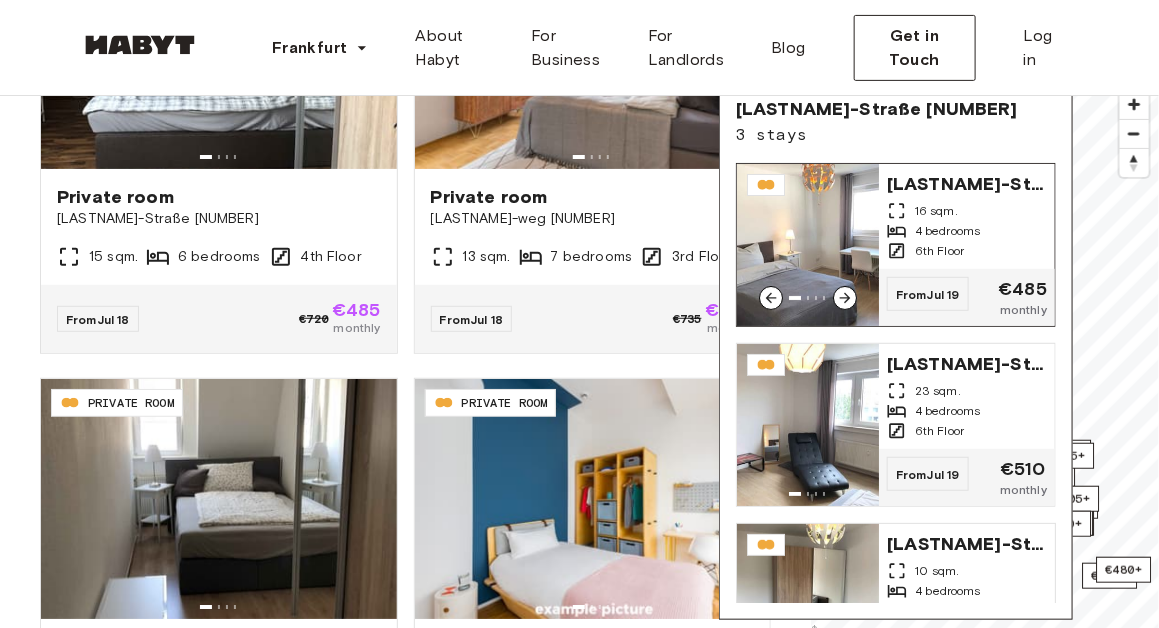 click on "6th Floor" at bounding box center (939, 251) 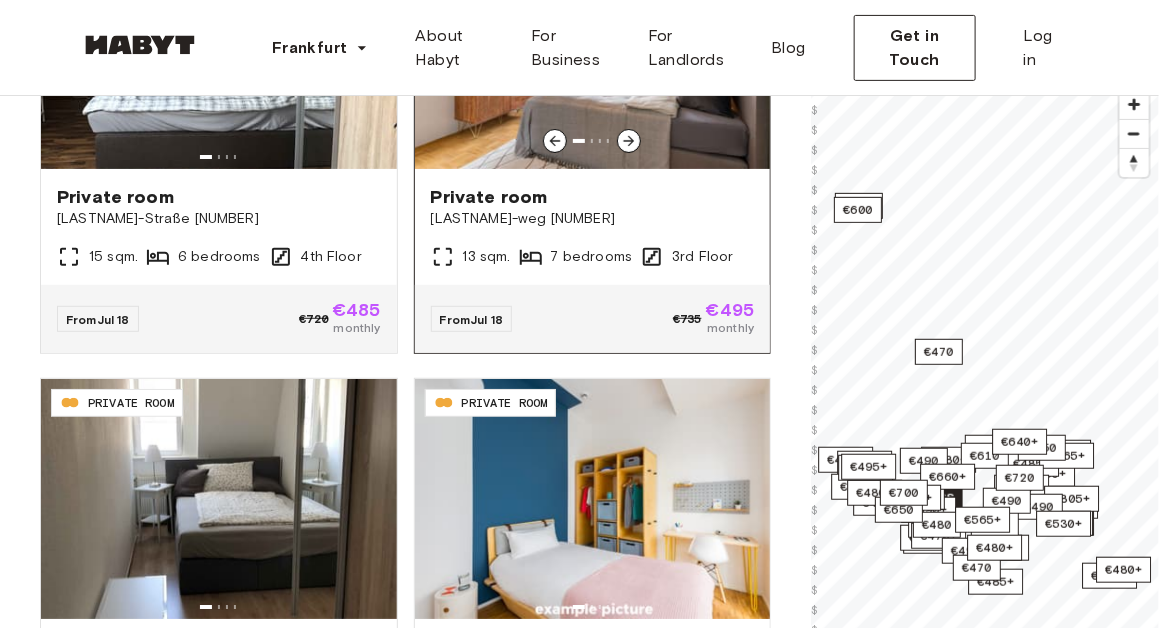 scroll, scrollTop: 0, scrollLeft: 0, axis: both 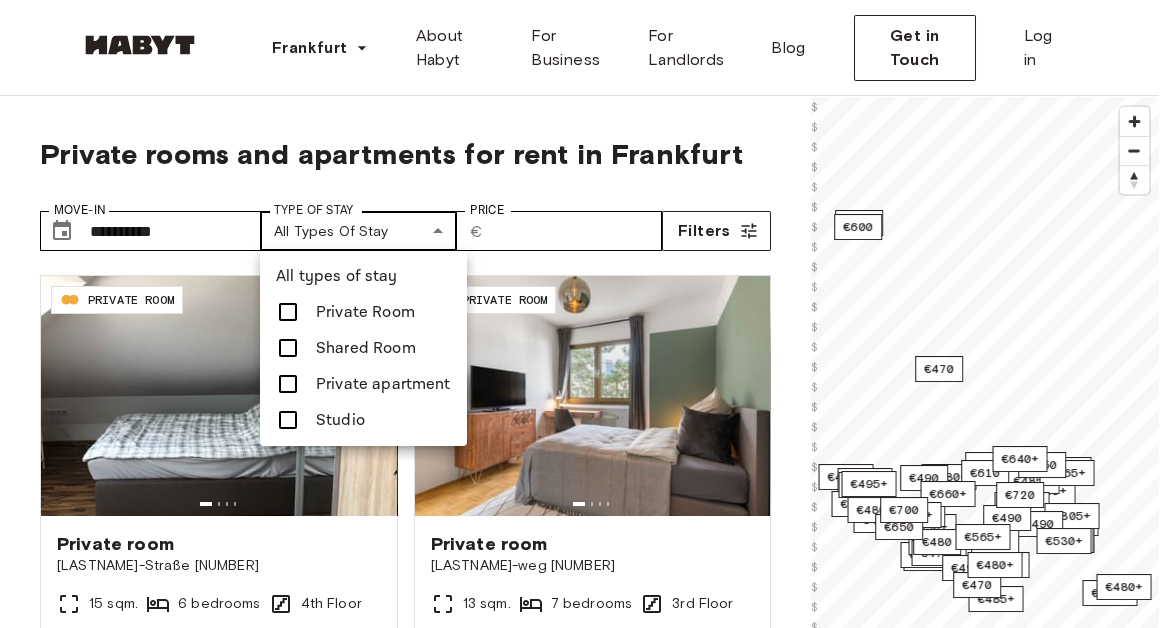 click on "**********" at bounding box center (586, 2439) 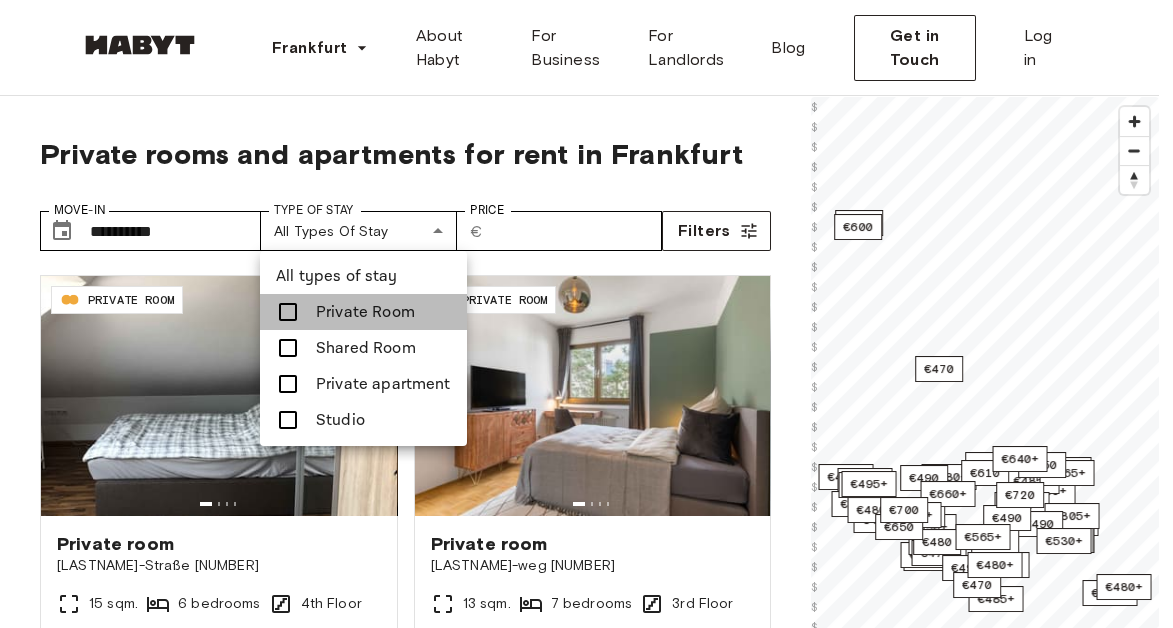 click on "Private Room" at bounding box center [365, 312] 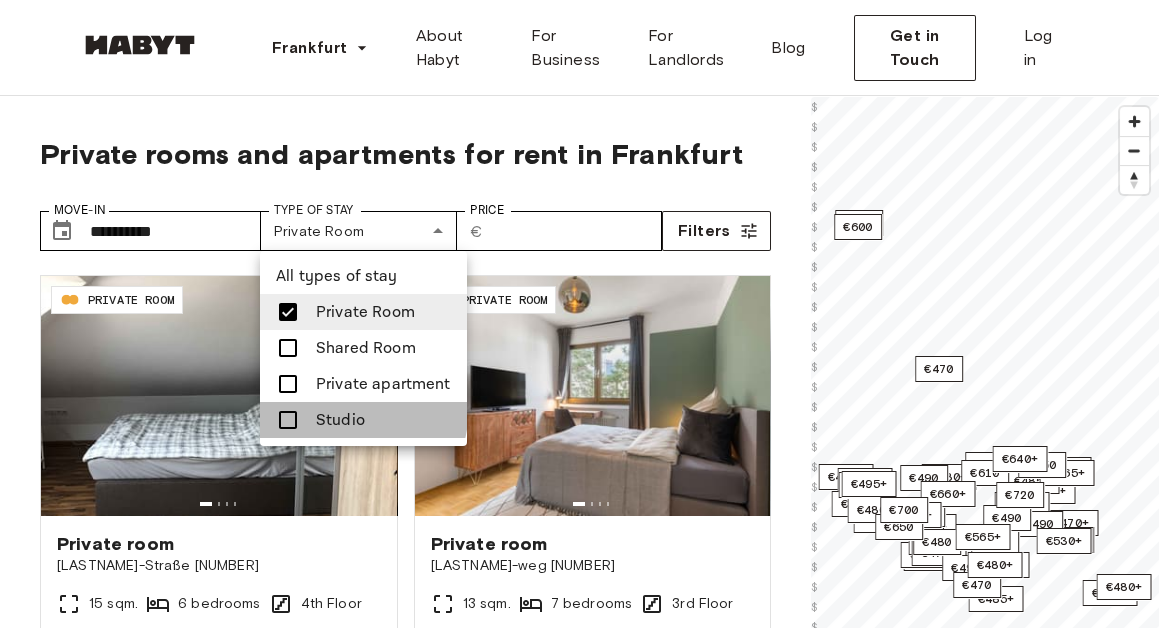 click on "Studio" at bounding box center [363, 420] 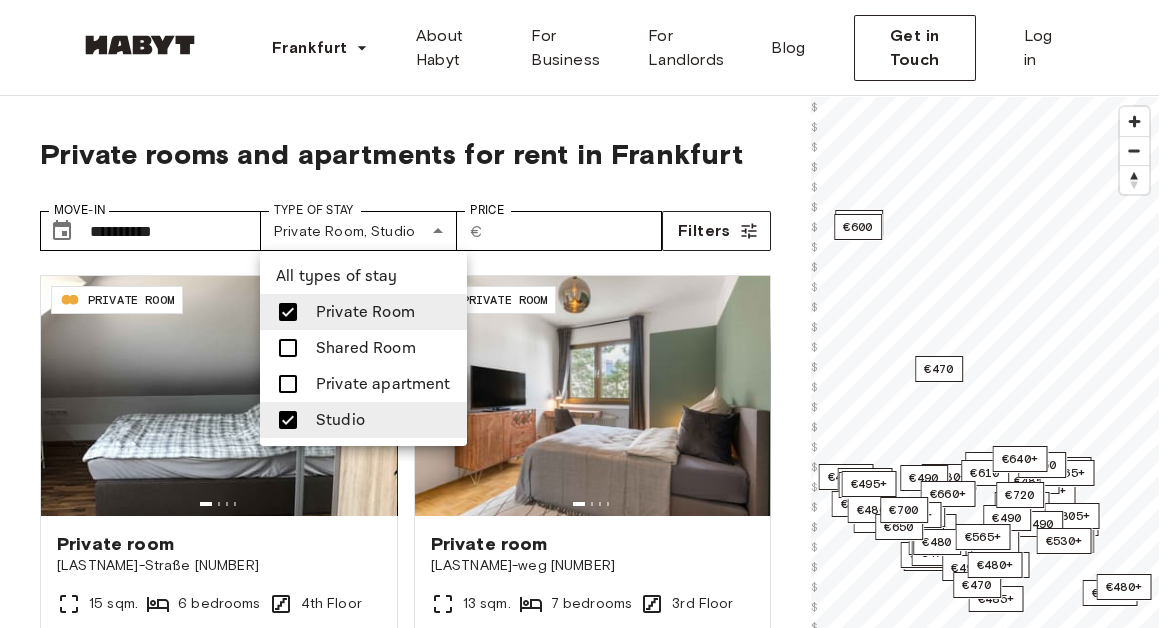 click at bounding box center [586, 314] 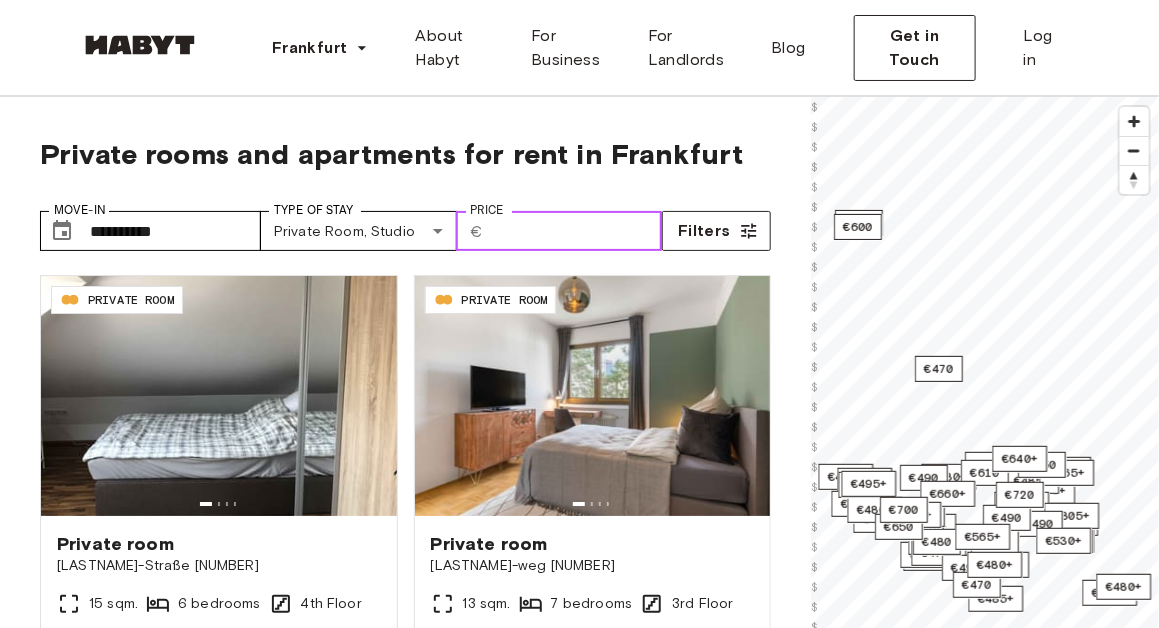 click on "Price" at bounding box center (576, 231) 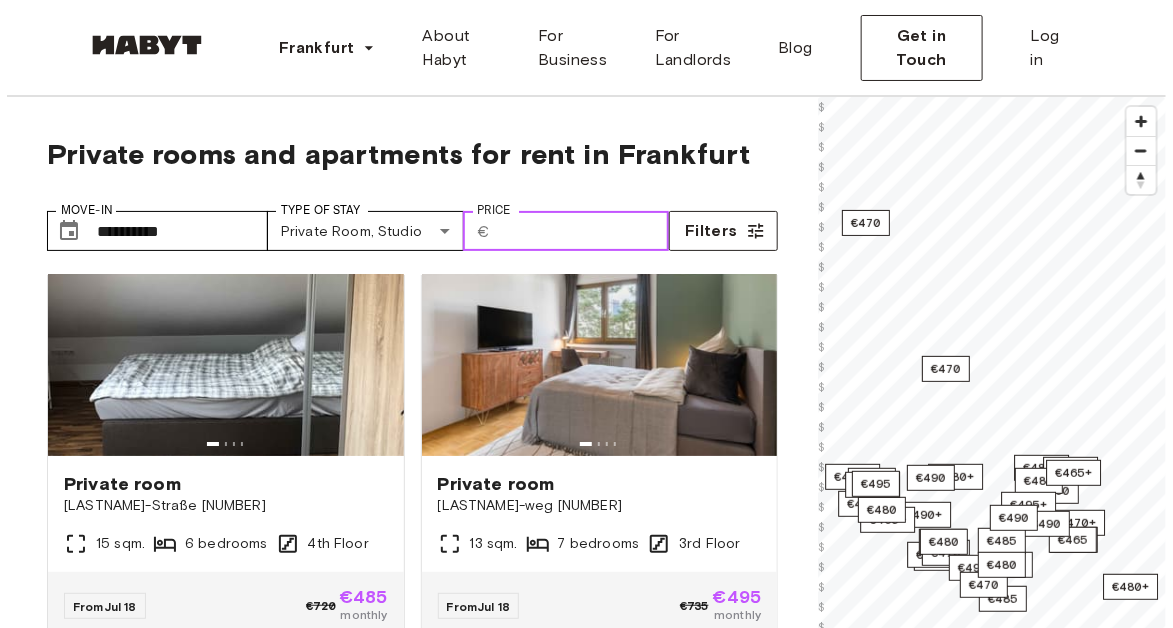 scroll, scrollTop: 60, scrollLeft: 0, axis: vertical 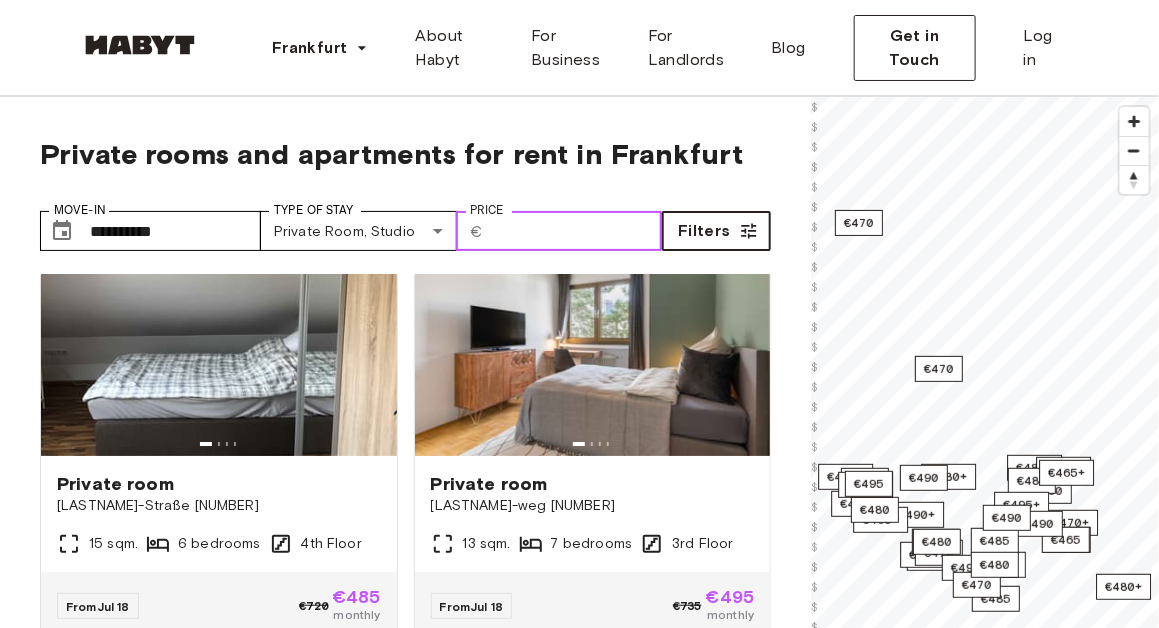 type on "***" 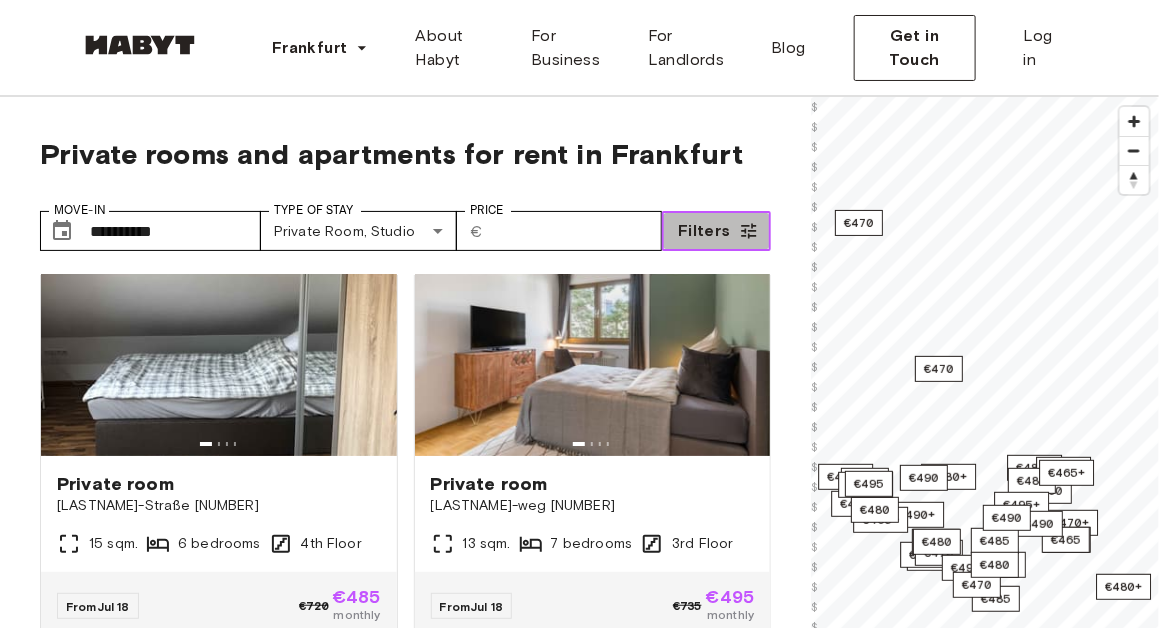 click 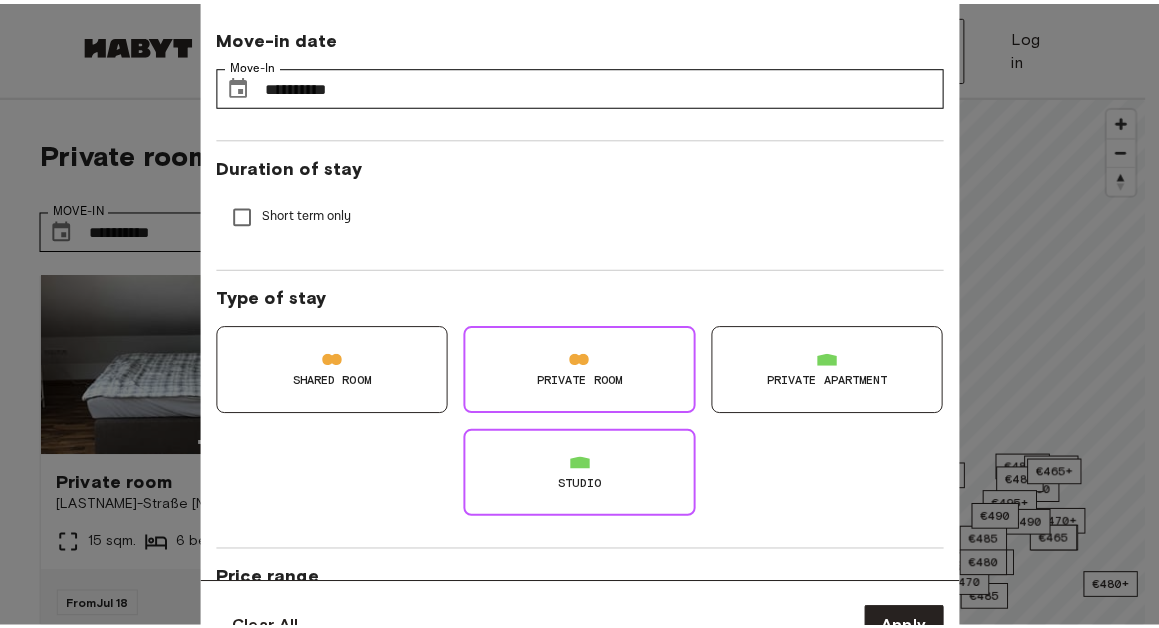 scroll, scrollTop: 1, scrollLeft: 0, axis: vertical 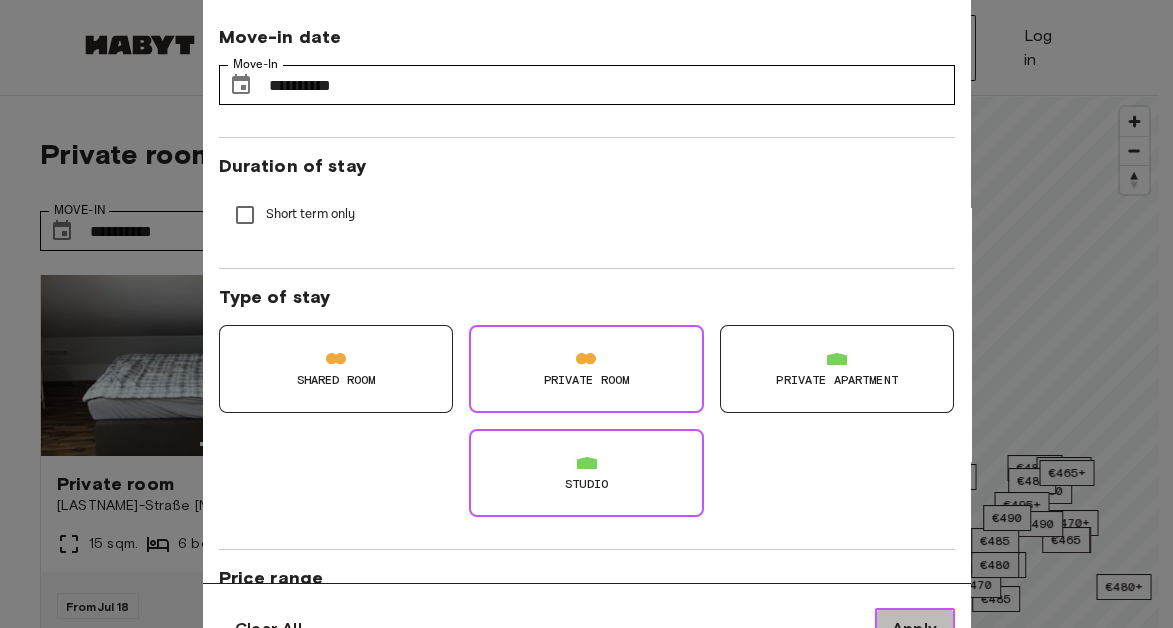 click on "Apply" at bounding box center (915, 629) 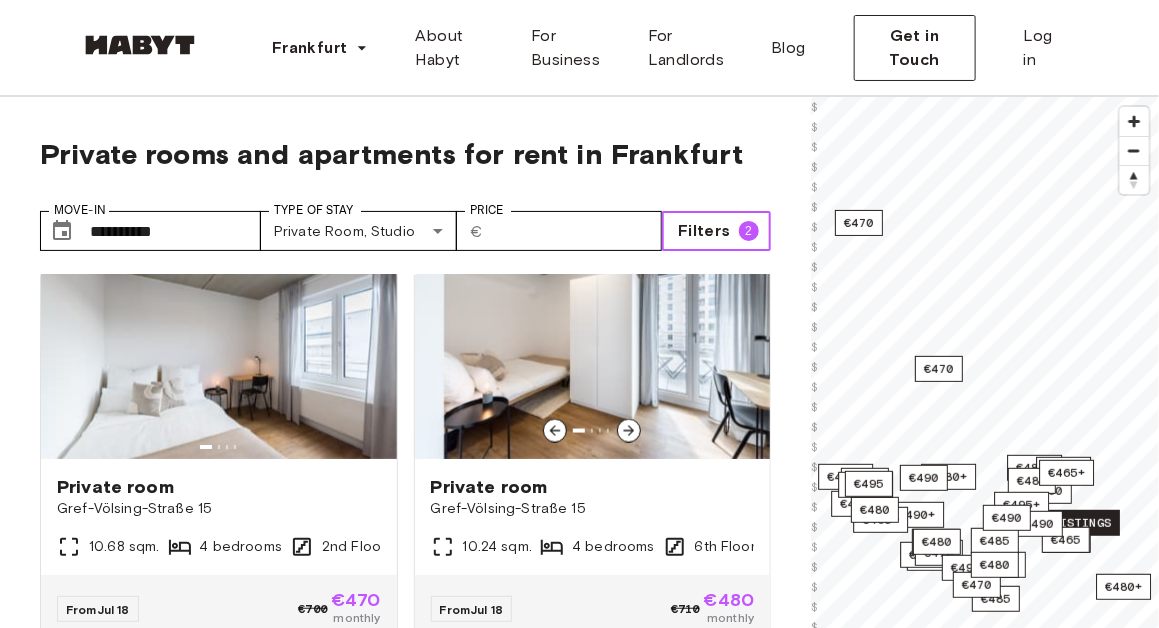 scroll, scrollTop: 865, scrollLeft: 0, axis: vertical 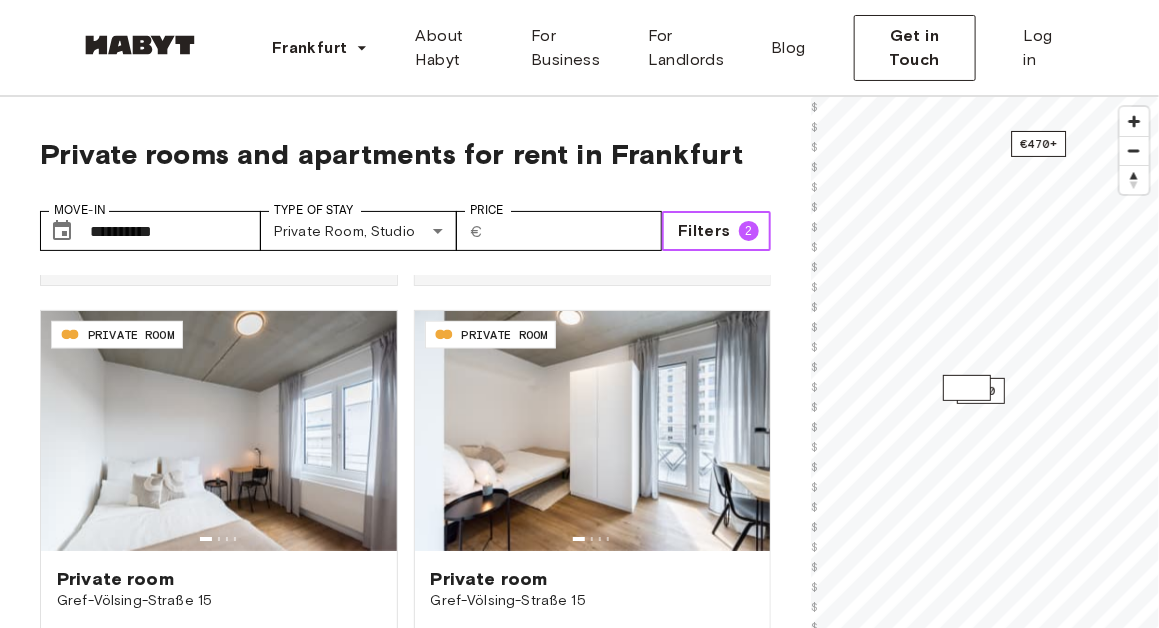 click on "€465" at bounding box center (967, 388) 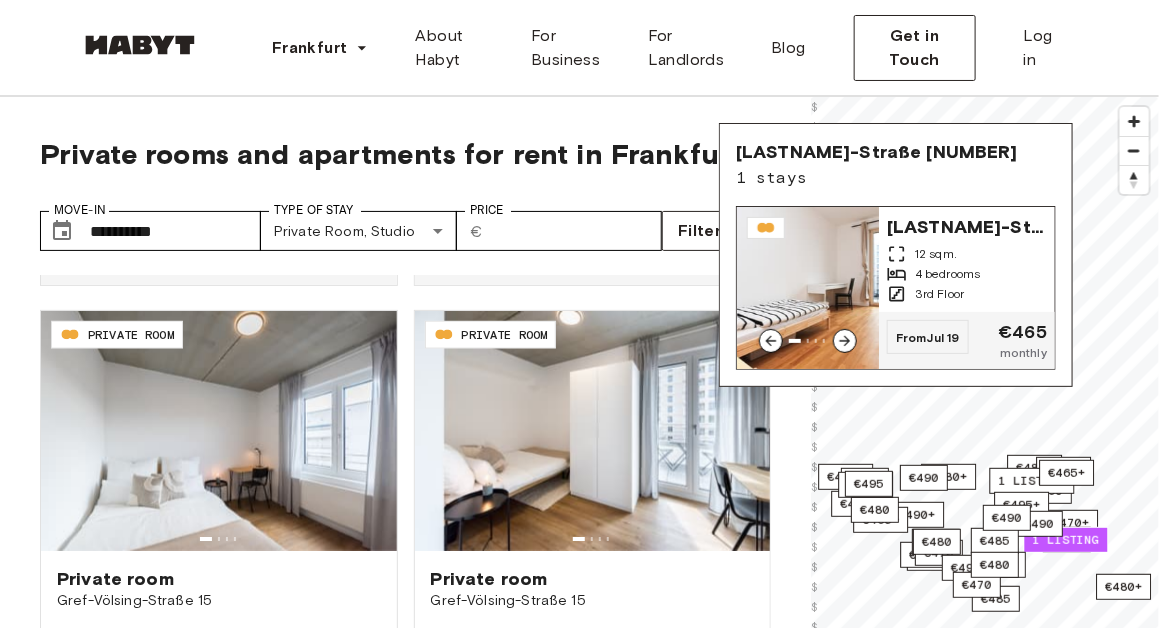 click on "€465" at bounding box center [1023, 332] 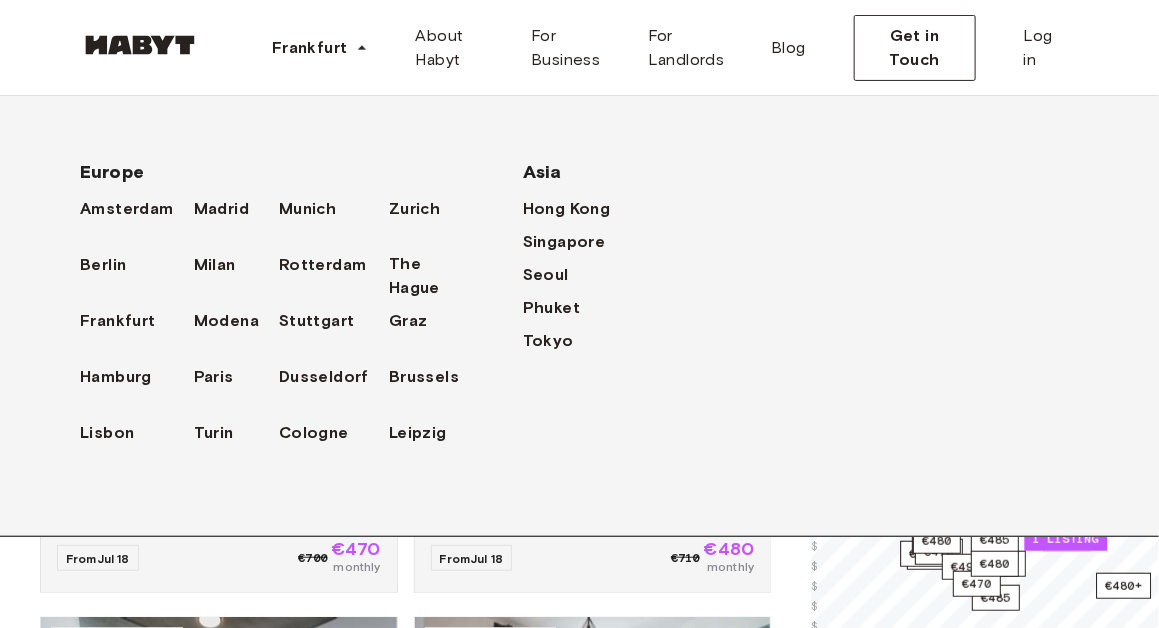 scroll, scrollTop: 147, scrollLeft: 0, axis: vertical 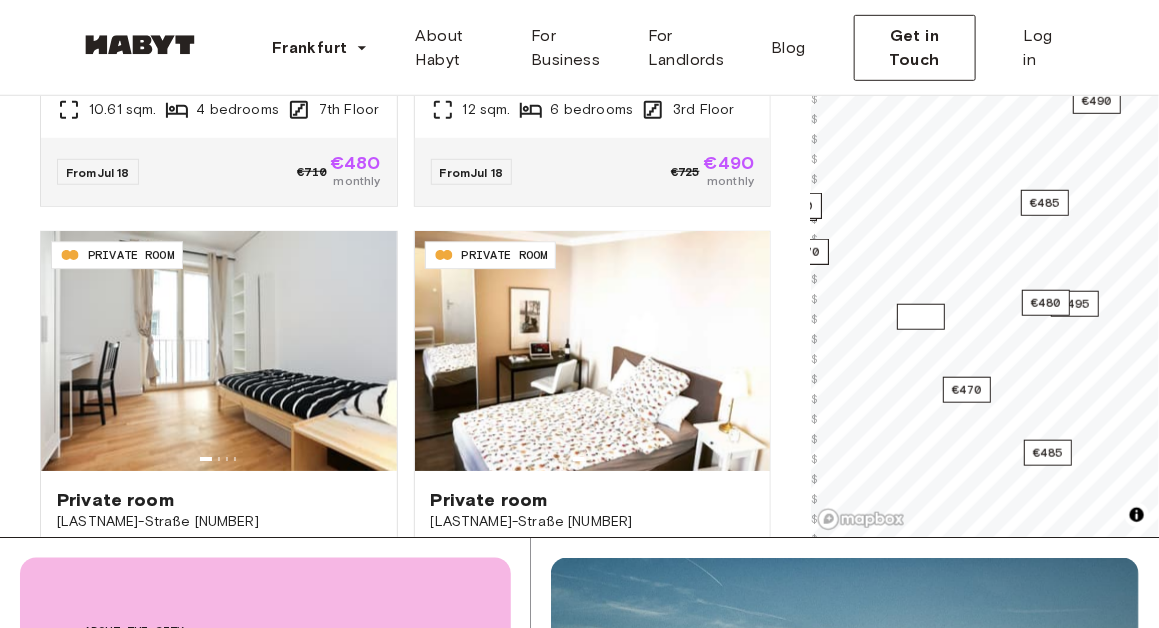 click on "€495" at bounding box center [921, 317] 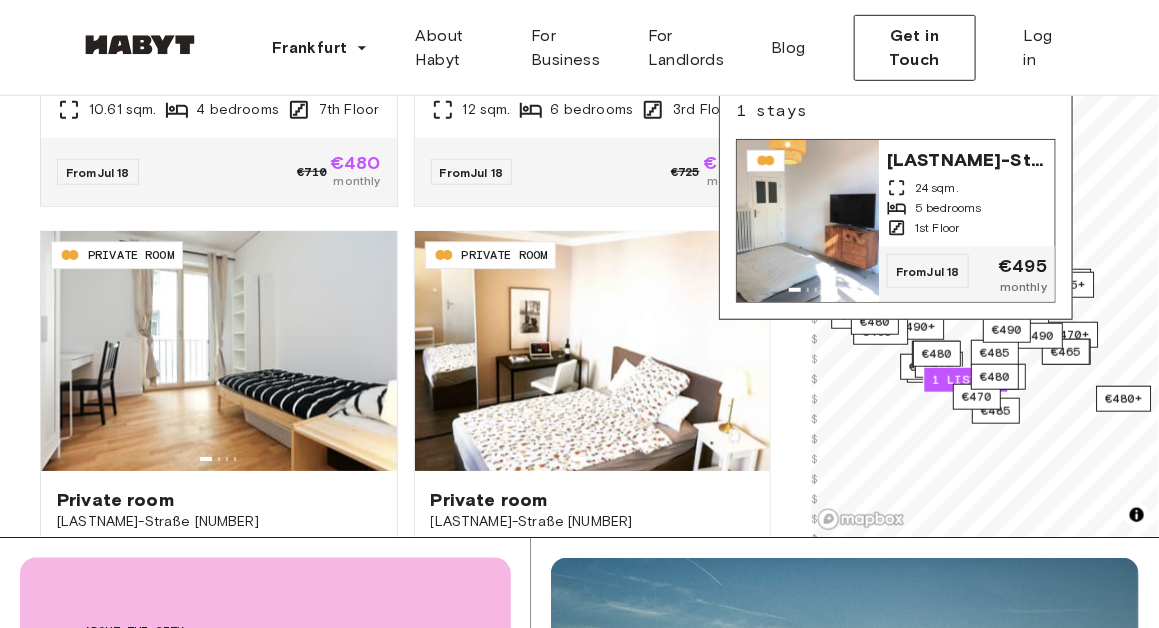 click on "1st Floor" at bounding box center [967, 228] 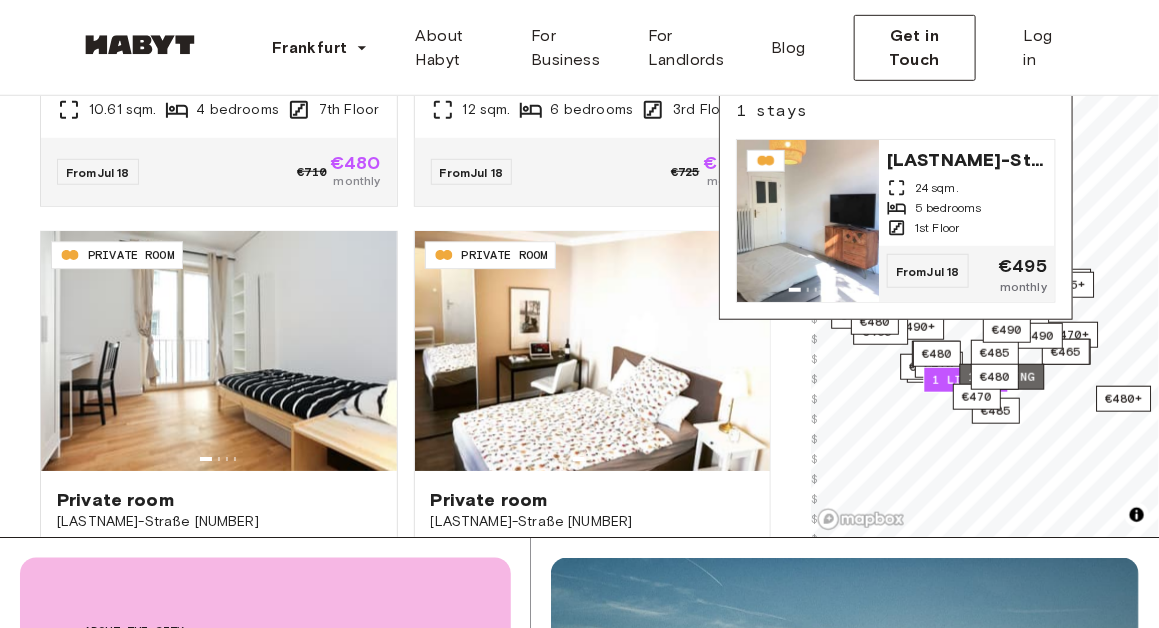 click on "1 listing" at bounding box center [1002, 377] 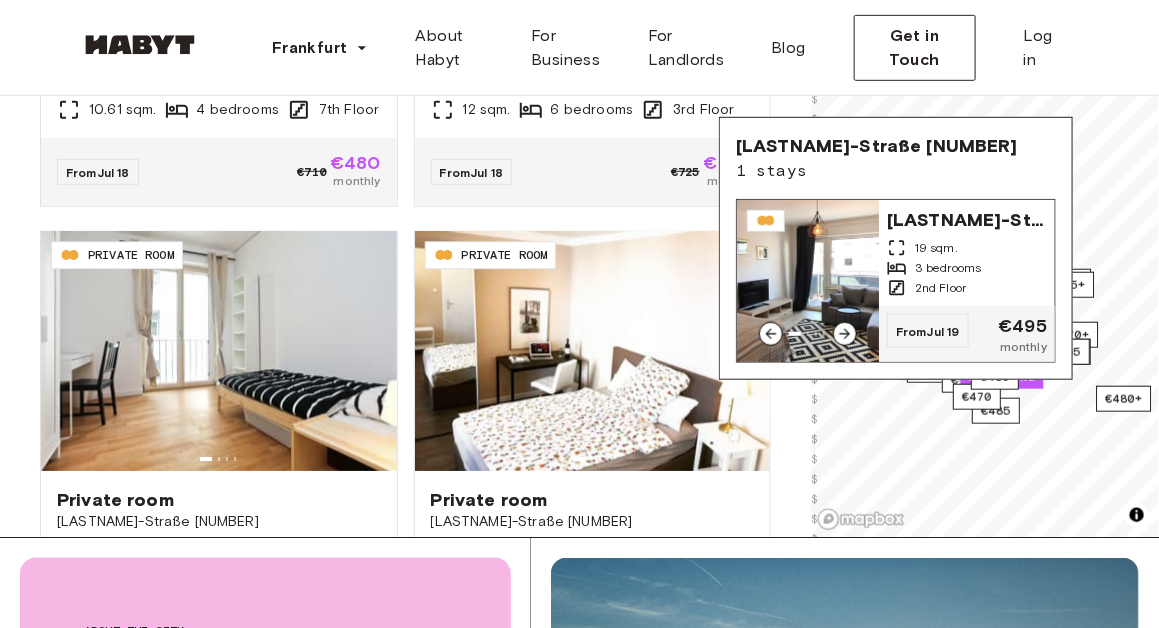 click on "Kleine Rittergasse 43 19 sqm. 3 bedrooms 2nd Floor" at bounding box center [967, 252] 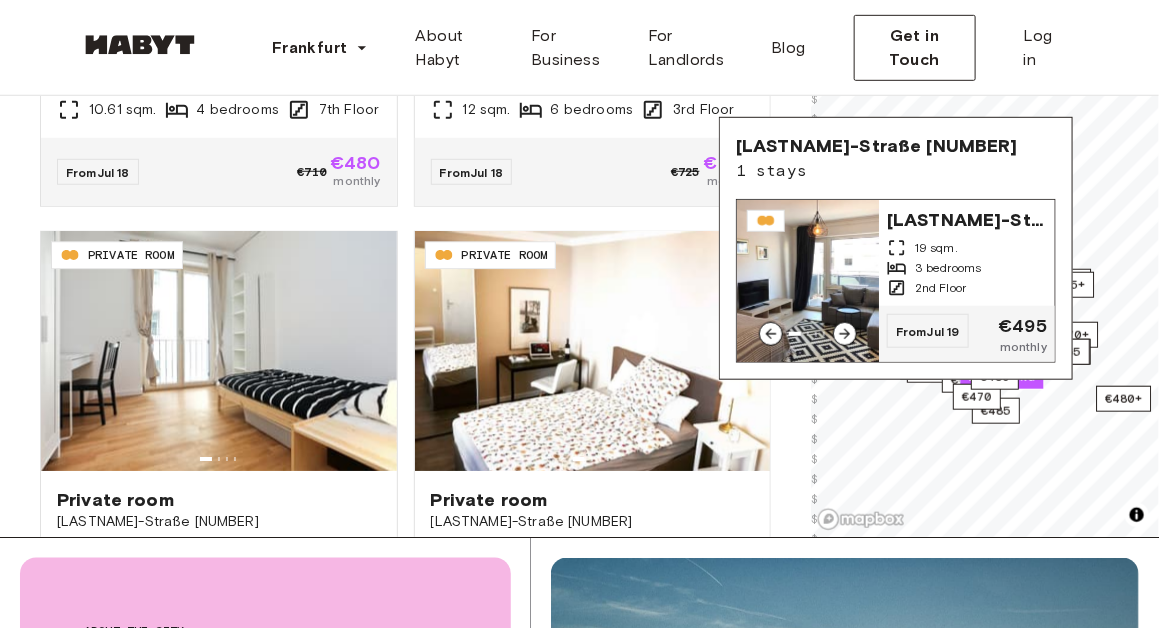 click on "Kleine Rittergasse 43 19 sqm. 3 bedrooms 2nd Floor" at bounding box center (967, 252) 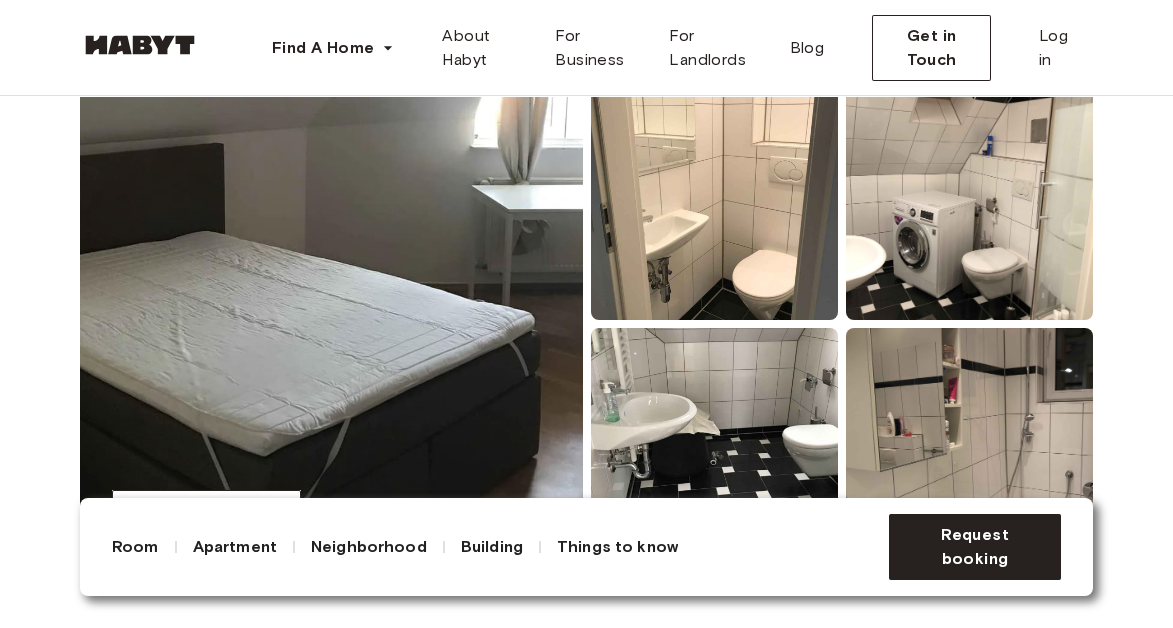 scroll, scrollTop: 0, scrollLeft: 0, axis: both 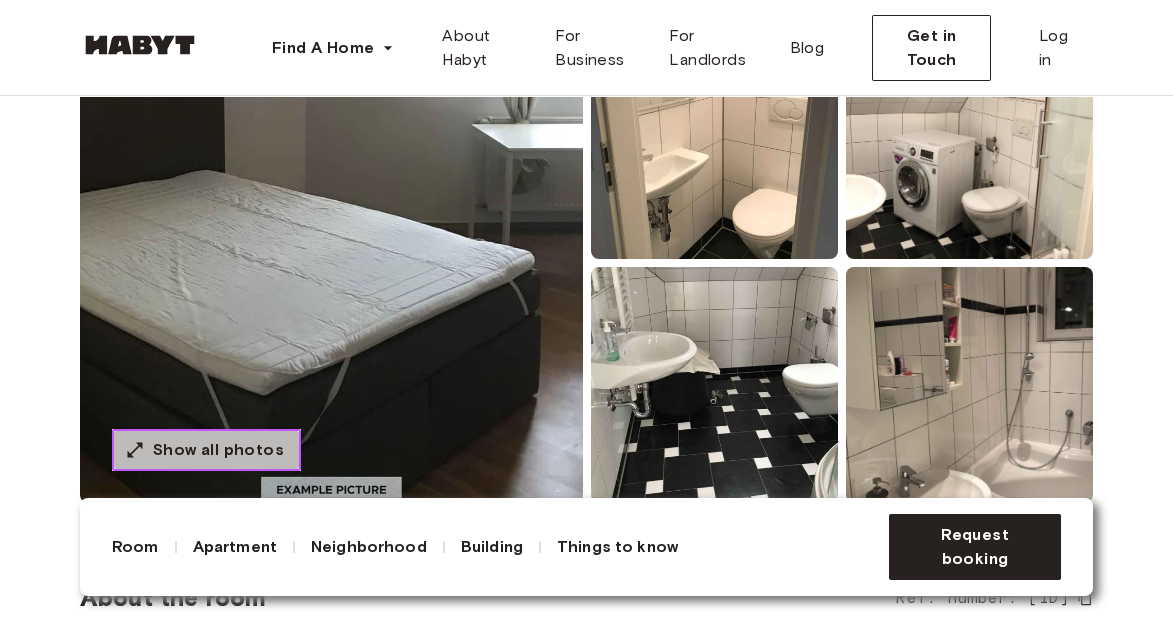 click on "Show all photos" at bounding box center [218, 450] 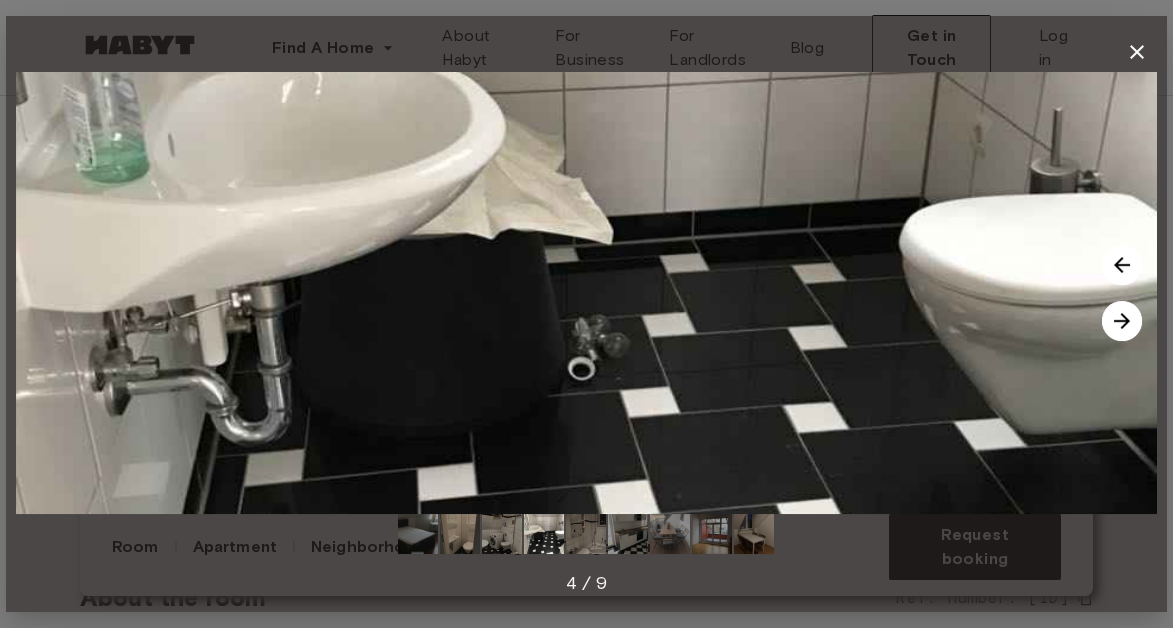 click 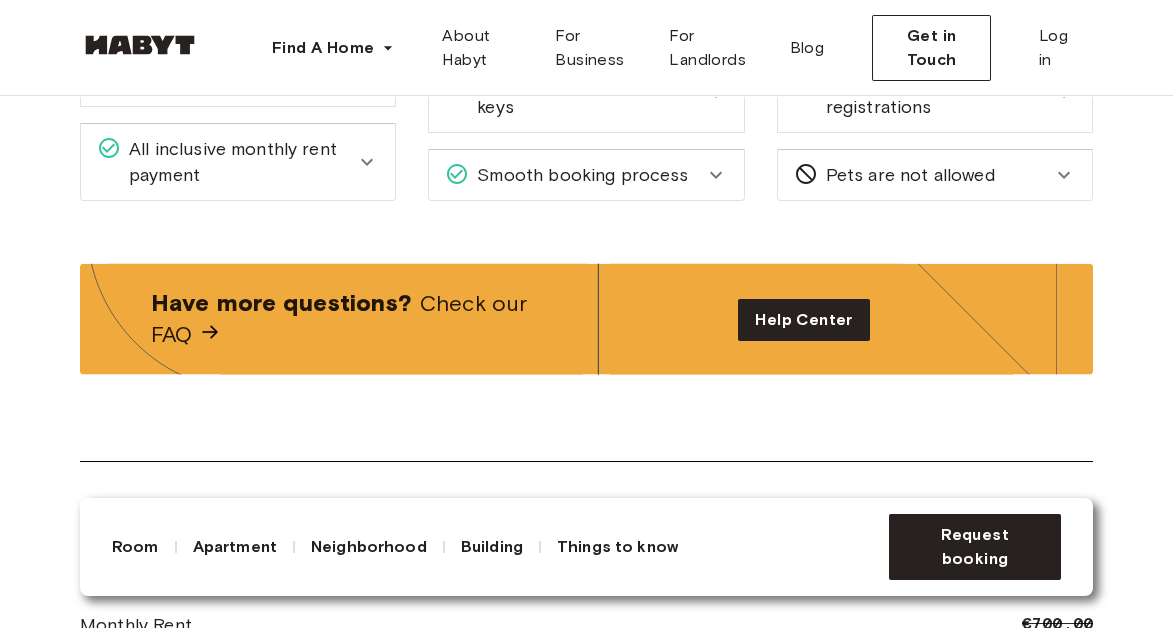 scroll, scrollTop: 2490, scrollLeft: 0, axis: vertical 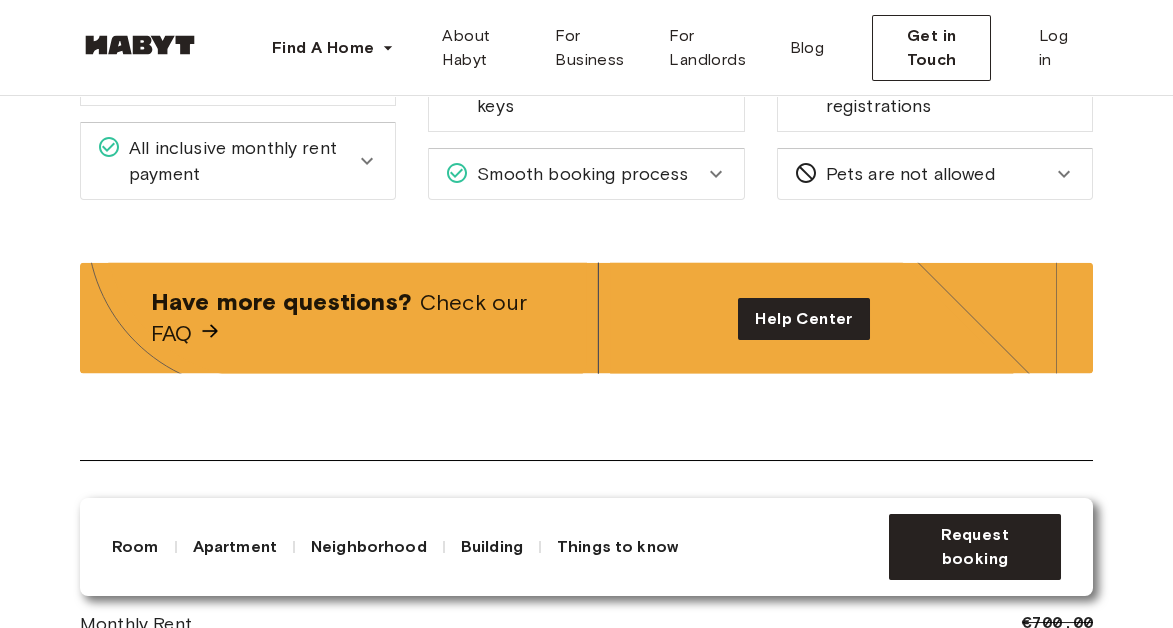 click on "All inclusive monthly rent payment" at bounding box center [238, 161] 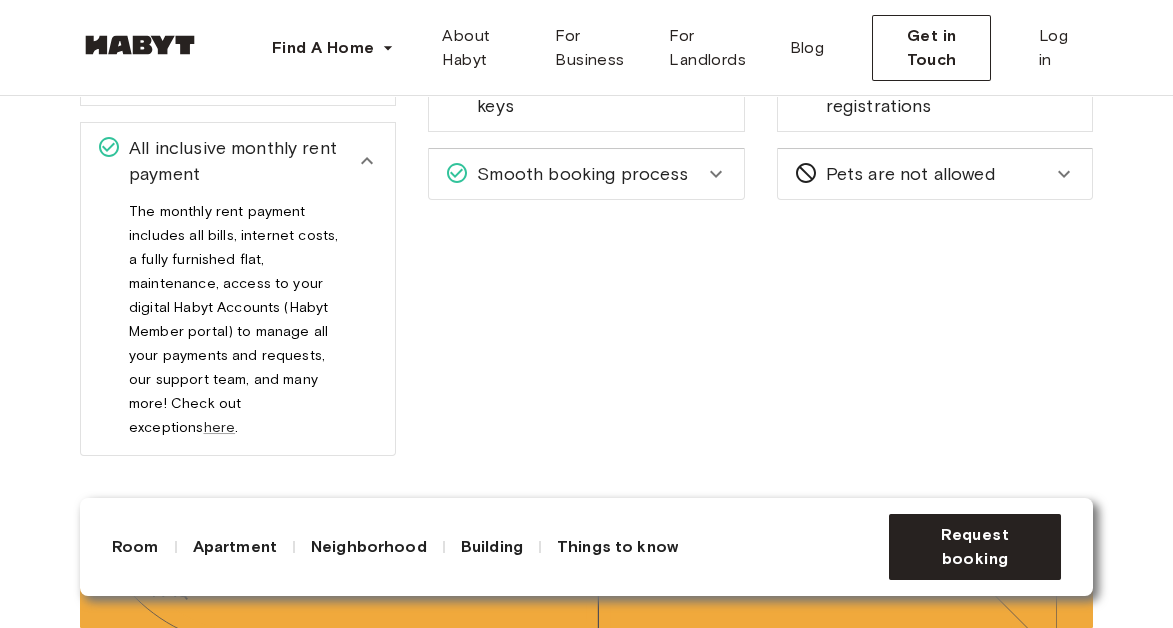 click 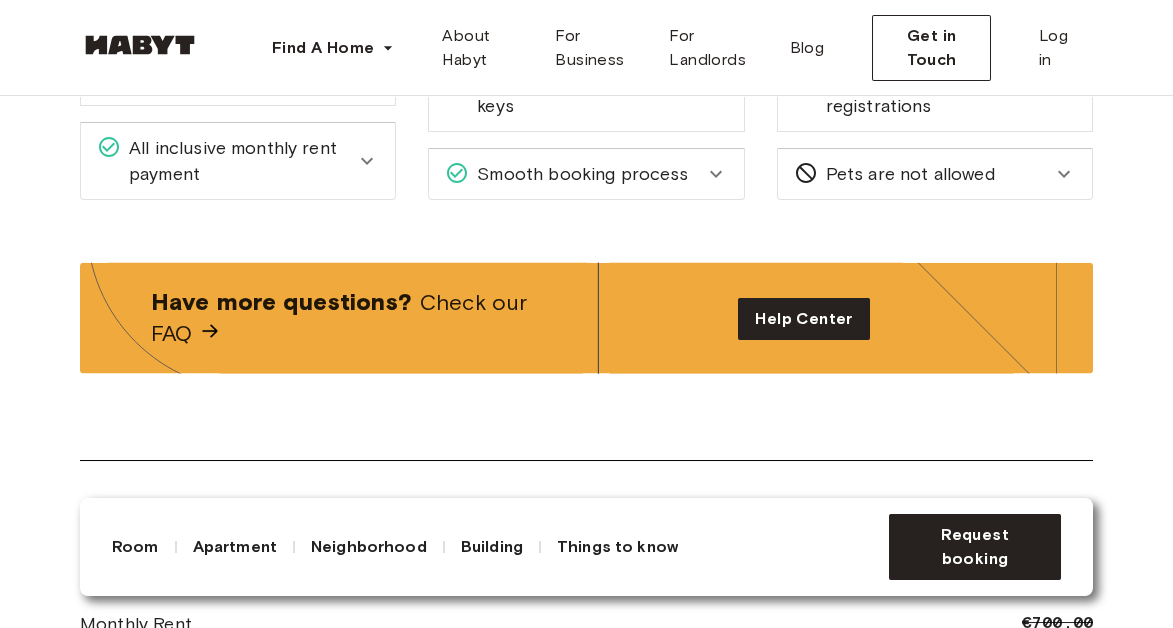 click on "All inclusive monthly rent payment" at bounding box center (238, 161) 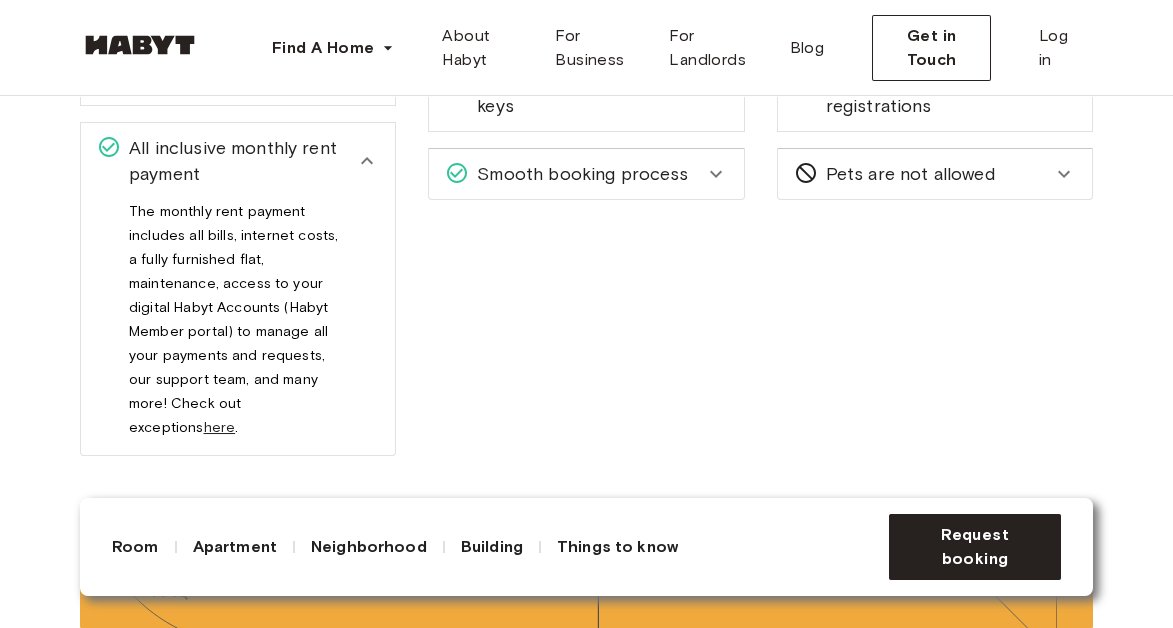 click on "here" at bounding box center (220, 427) 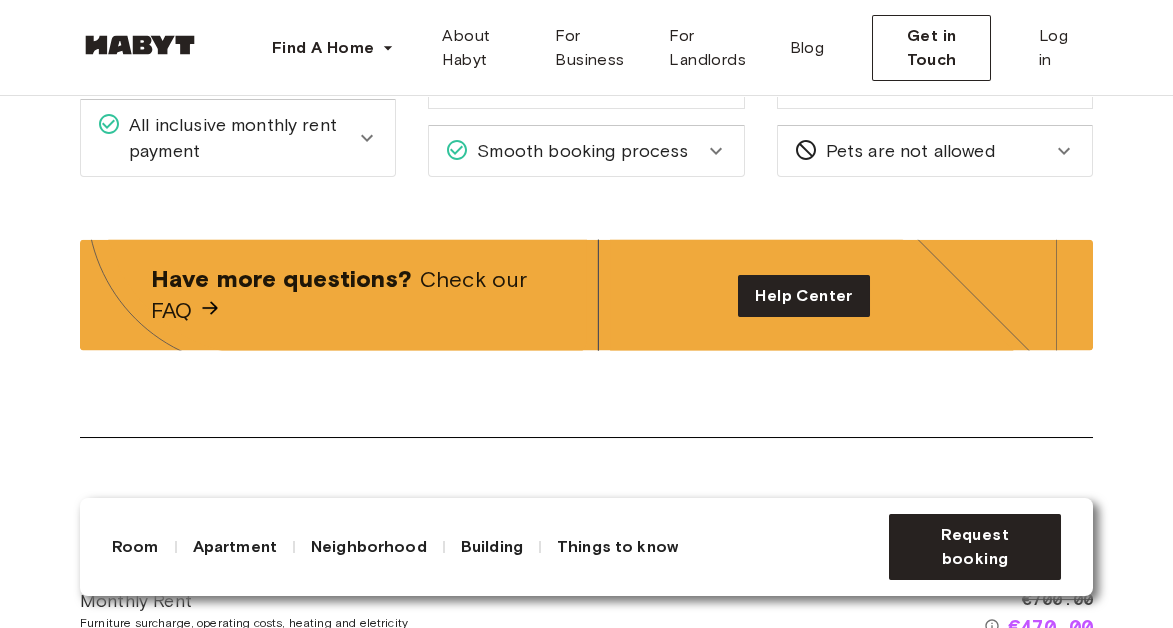 scroll, scrollTop: 2514, scrollLeft: 0, axis: vertical 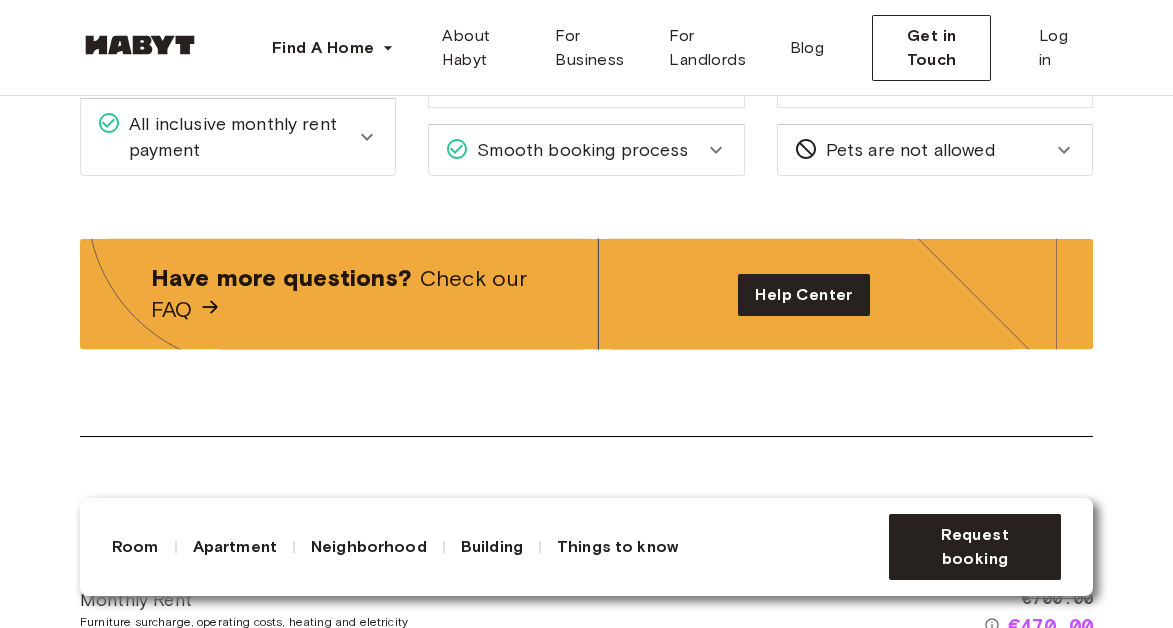 click on "Have more questions? Check our FAQ" at bounding box center [347, 294] 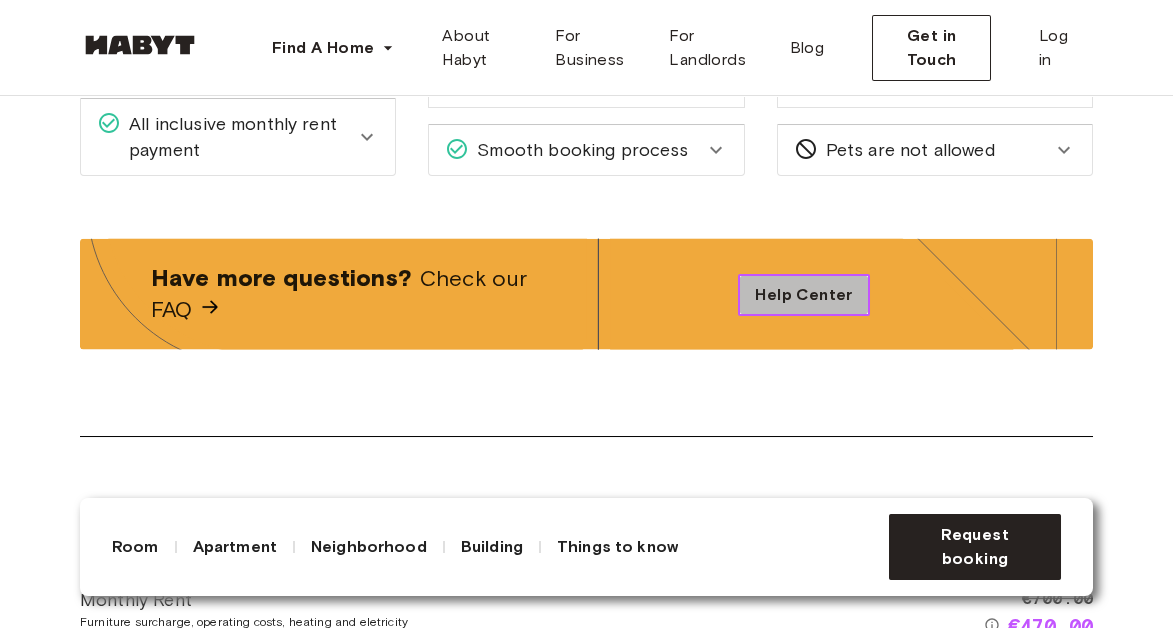 click on "Help Center" at bounding box center [803, 295] 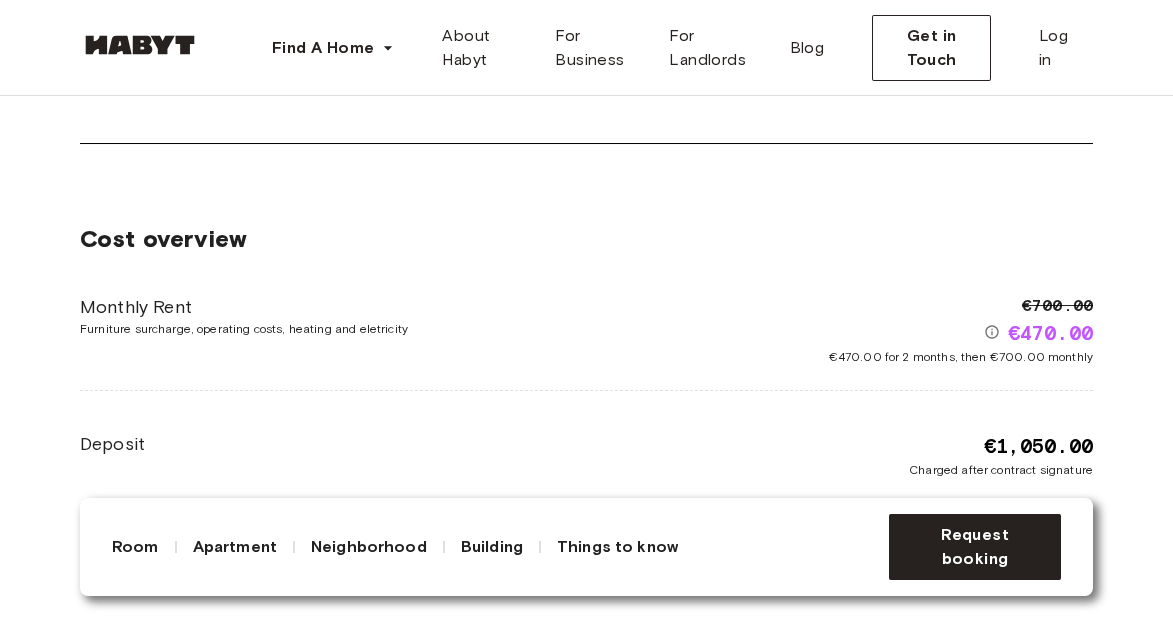 scroll, scrollTop: 0, scrollLeft: 0, axis: both 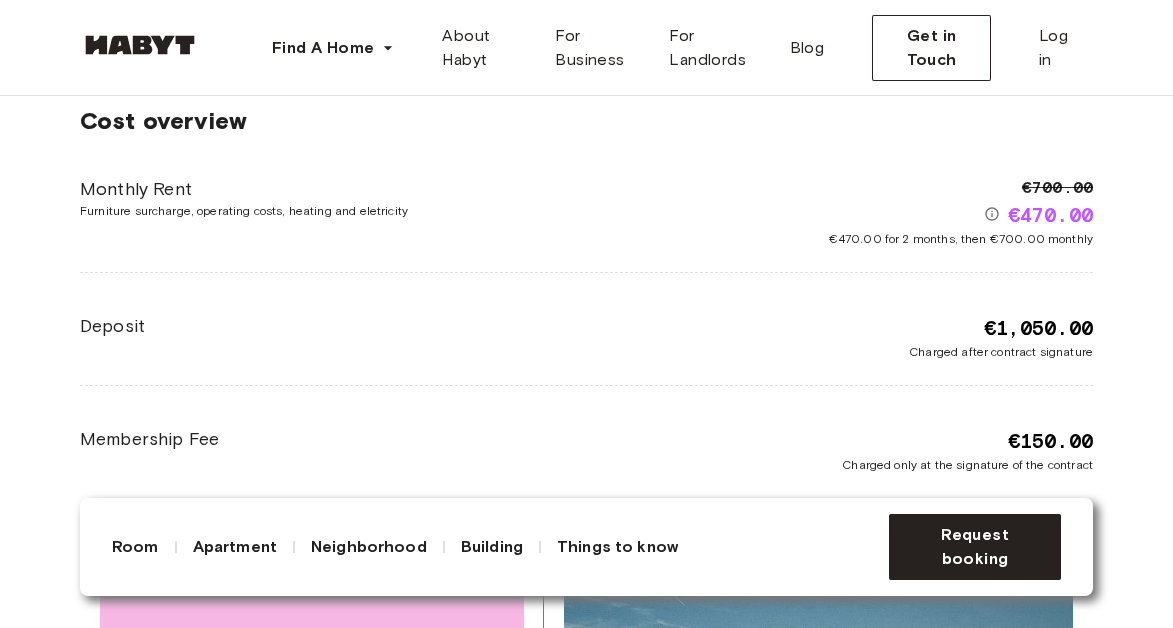 click on "€470.00 for 2 months, then €700.00 monthly" at bounding box center [961, 239] 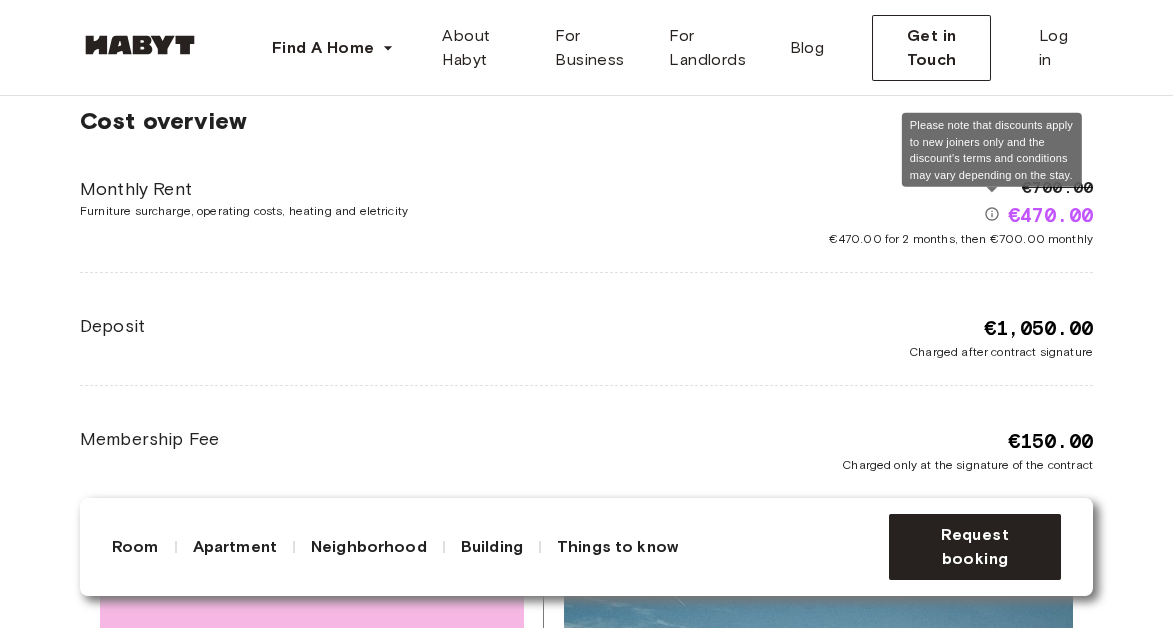 click 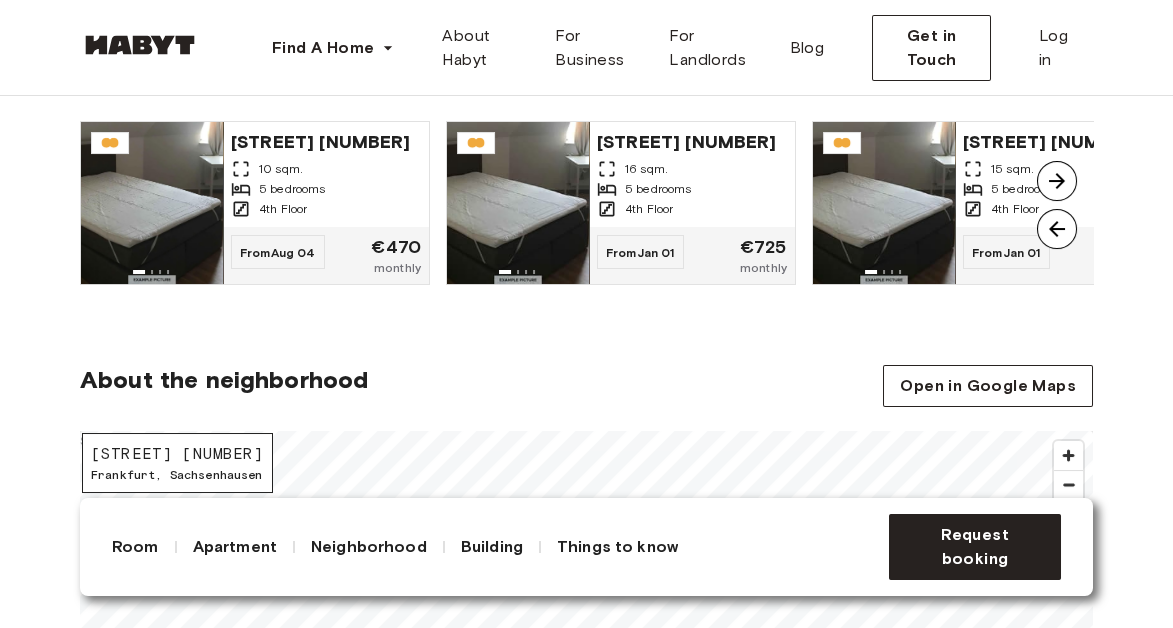 scroll, scrollTop: 1588, scrollLeft: 0, axis: vertical 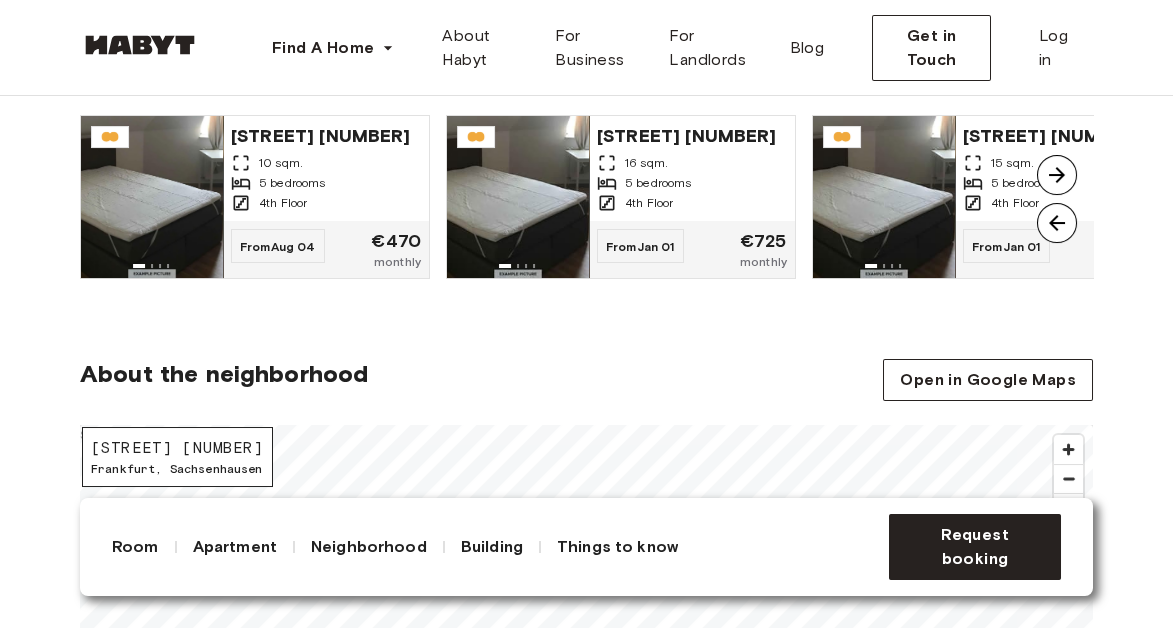 click at bounding box center [1057, 175] 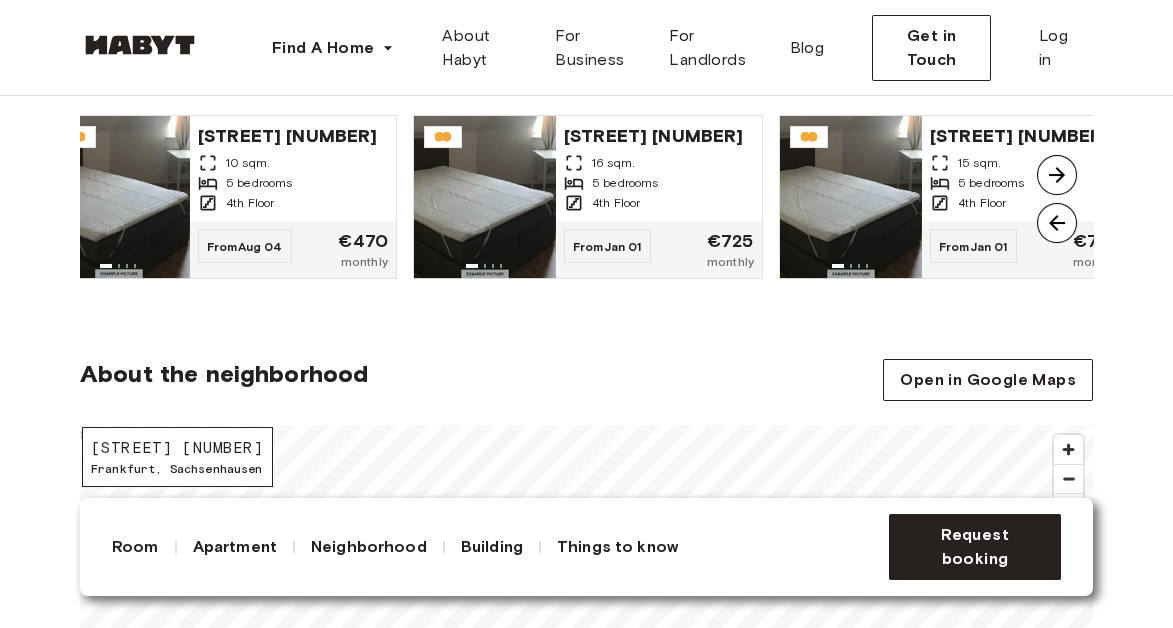click at bounding box center (1057, 175) 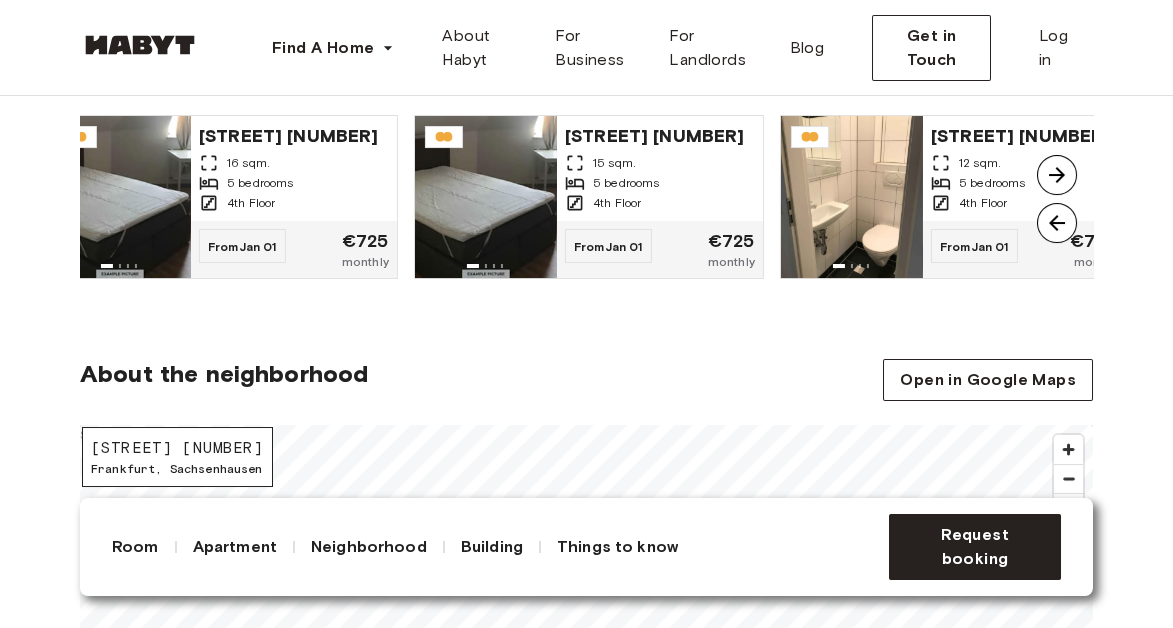 click at bounding box center [1057, 175] 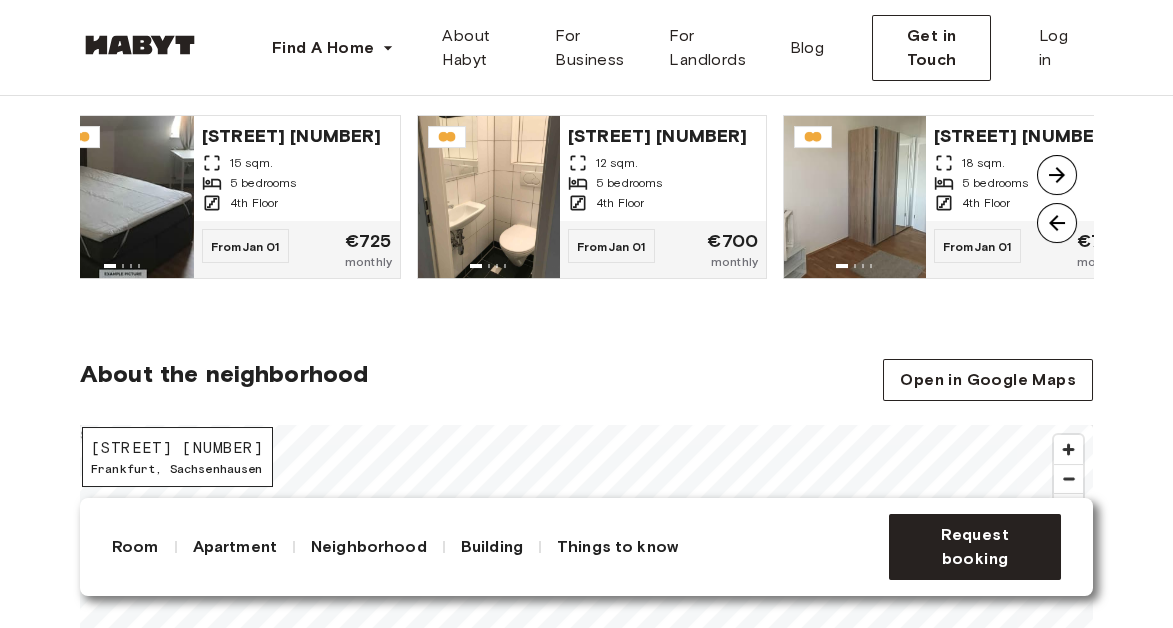 click at bounding box center [1057, 175] 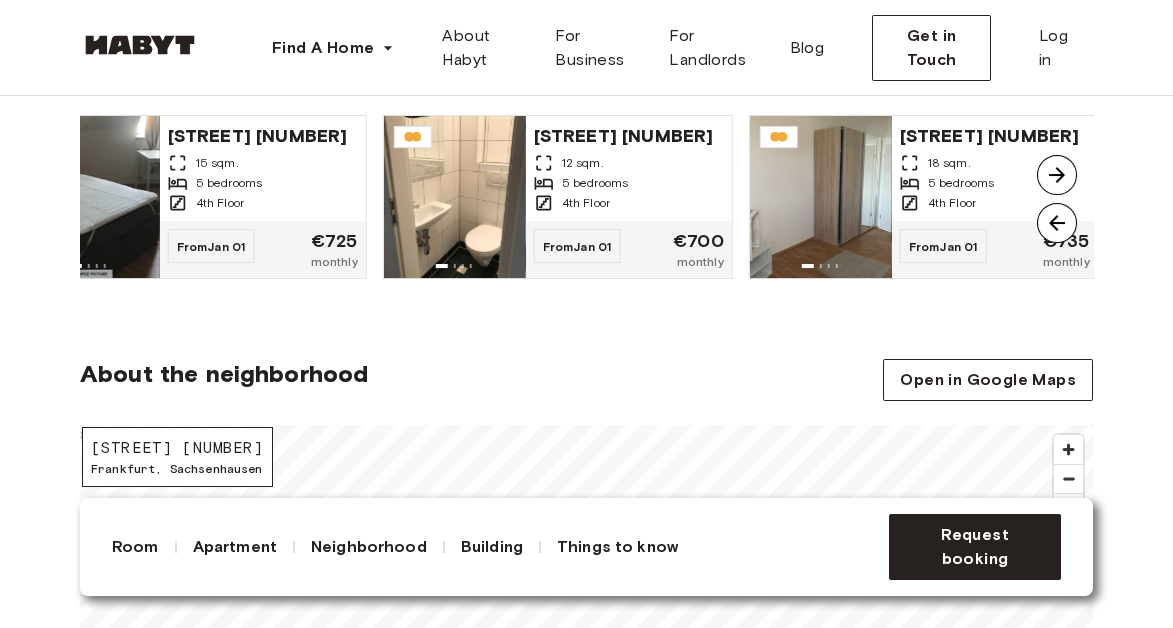 click at bounding box center [1057, 175] 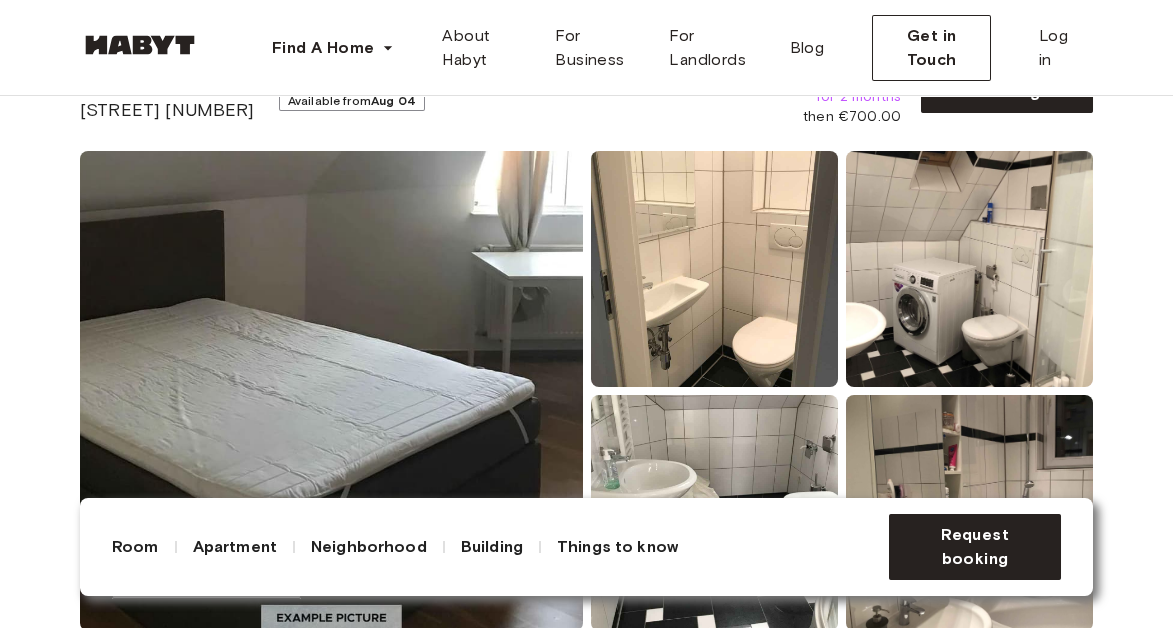 scroll, scrollTop: 0, scrollLeft: 0, axis: both 